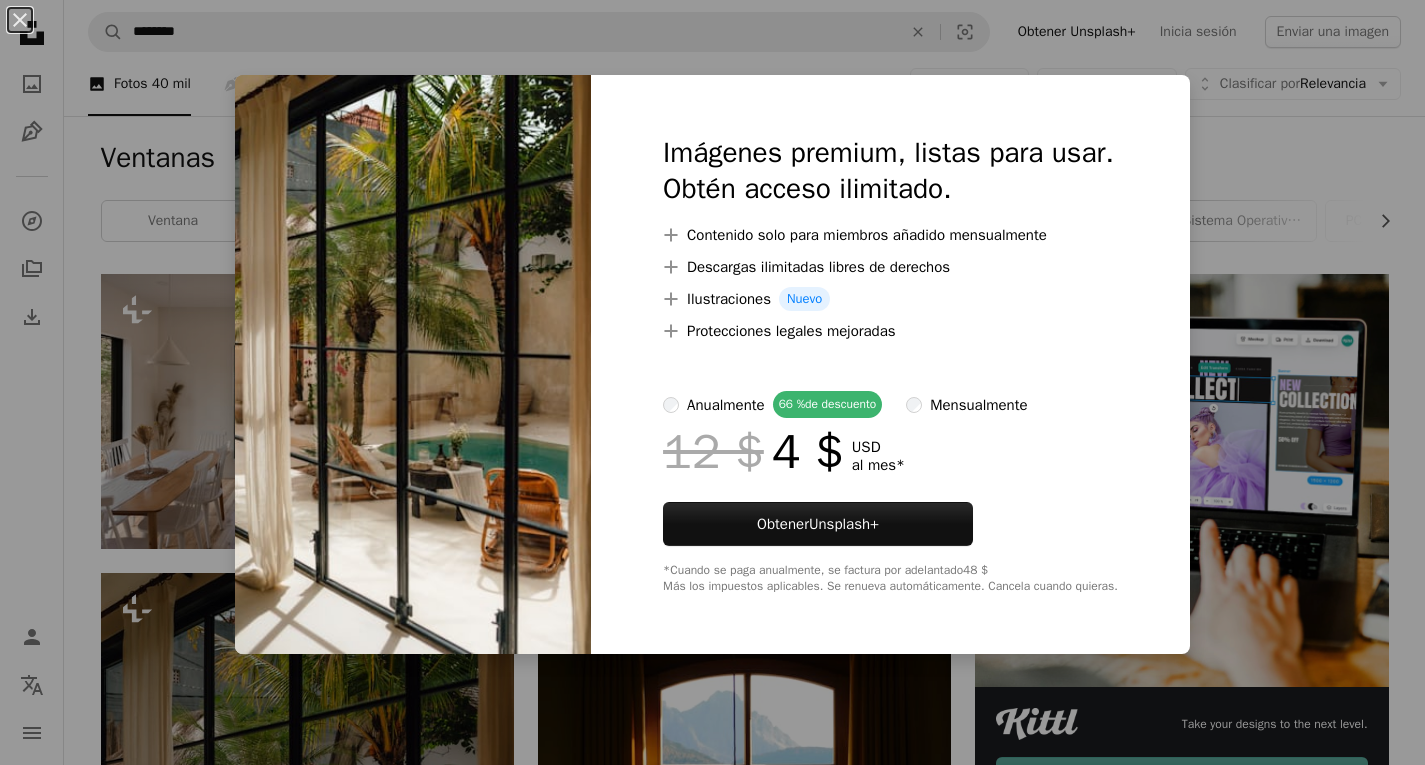 scroll, scrollTop: 500, scrollLeft: 0, axis: vertical 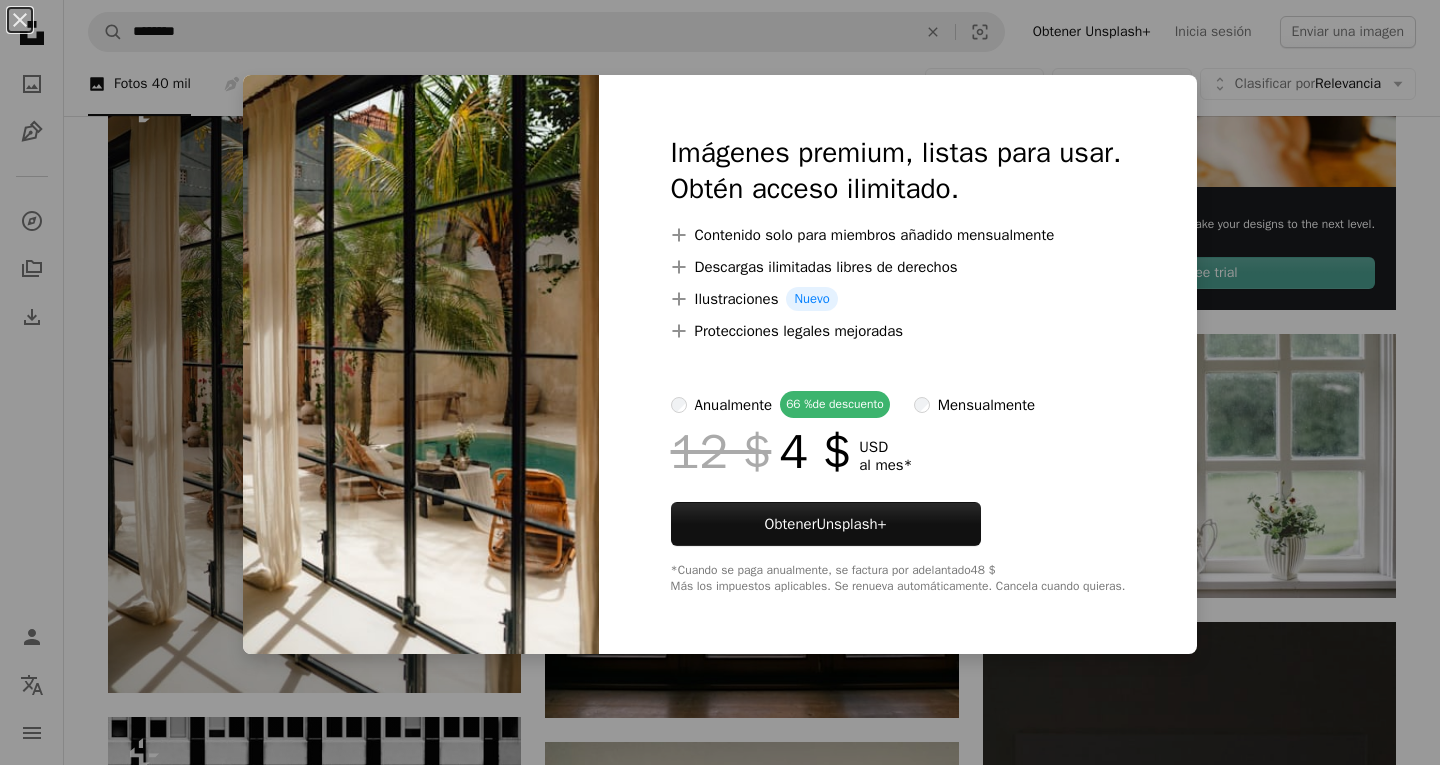 click on "An X shape Imágenes premium, listas para usar. Obtén acceso ilimitado. A plus sign Contenido solo para miembros añadido mensualmente A plus sign Descargas ilimitadas libres de derechos A plus sign Ilustraciones  Nuevo A plus sign Protecciones legales mejoradas anualmente 66 %  de descuento mensualmente 12 $   4 $ USD al mes * Obtener  Unsplash+ *Cuando se paga anualmente, se factura por adelantado  48 $ Más los impuestos aplicables. Se renueva automáticamente. Cancela cuando quieras." at bounding box center [720, 382] 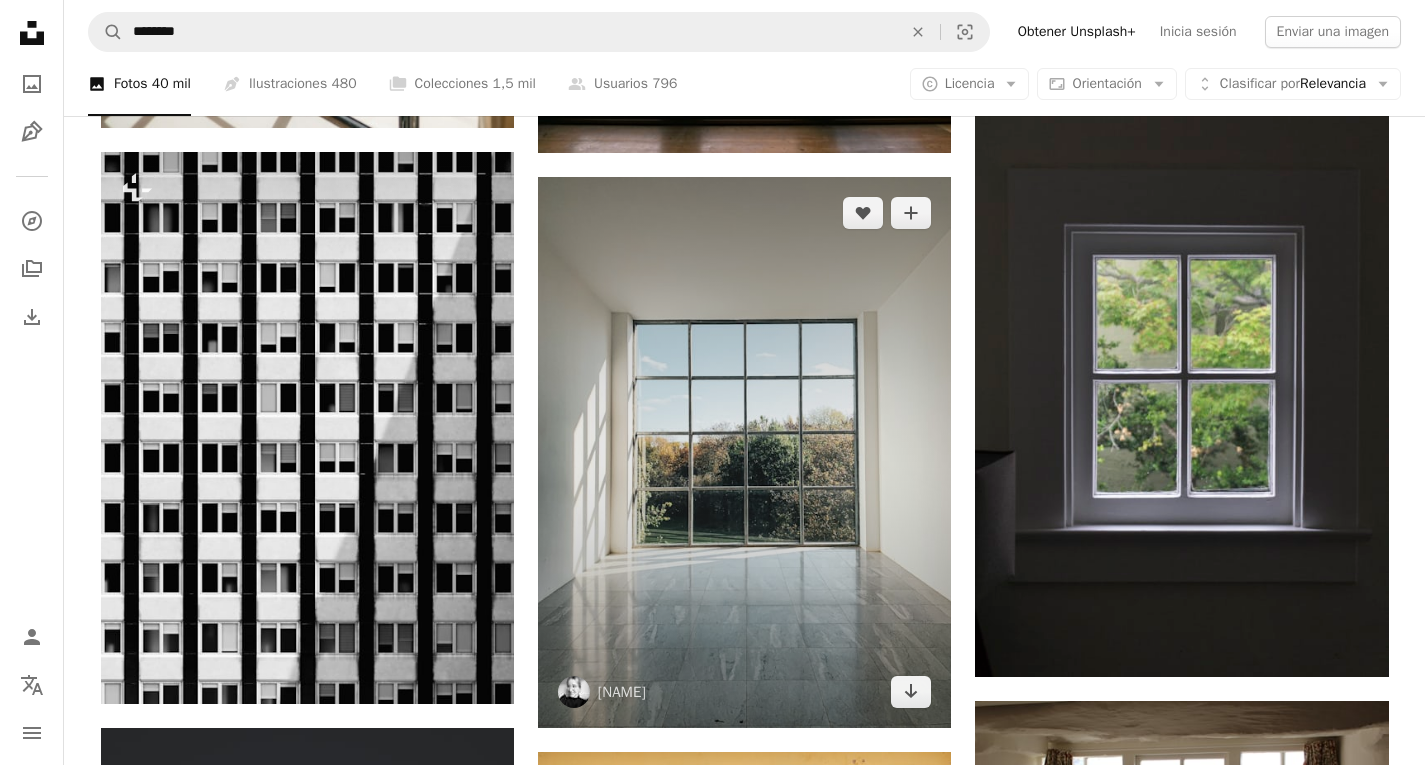 scroll, scrollTop: 1100, scrollLeft: 0, axis: vertical 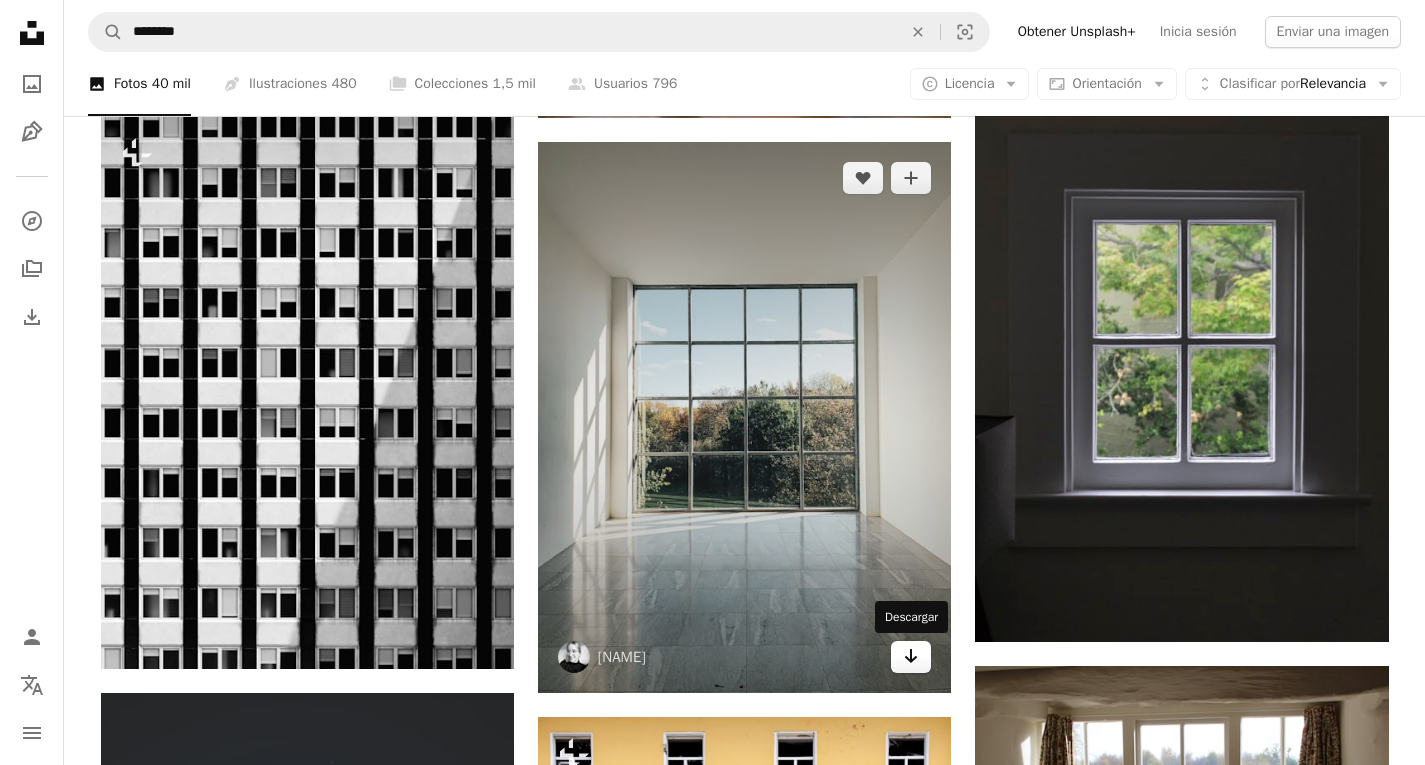 click on "Arrow pointing down" at bounding box center (911, 657) 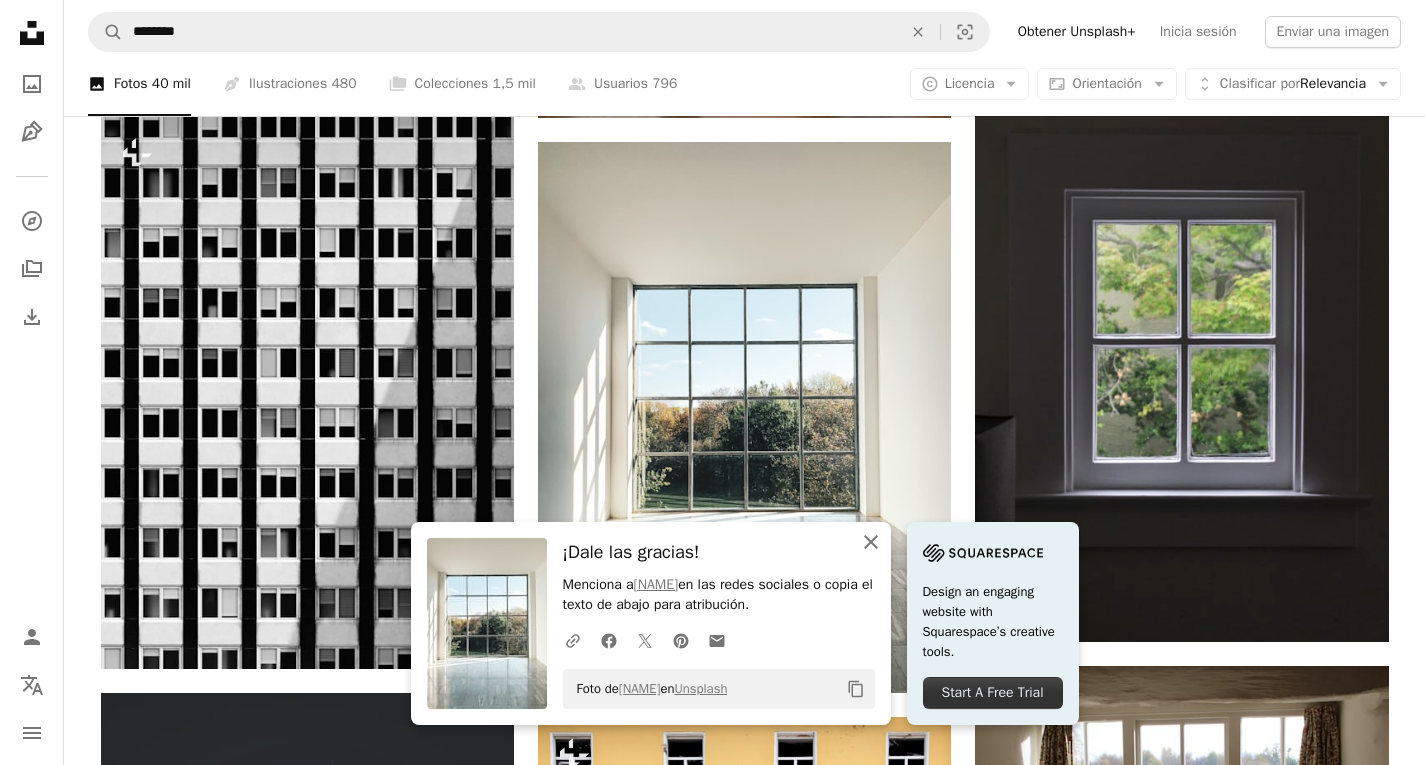 click on "An X shape" 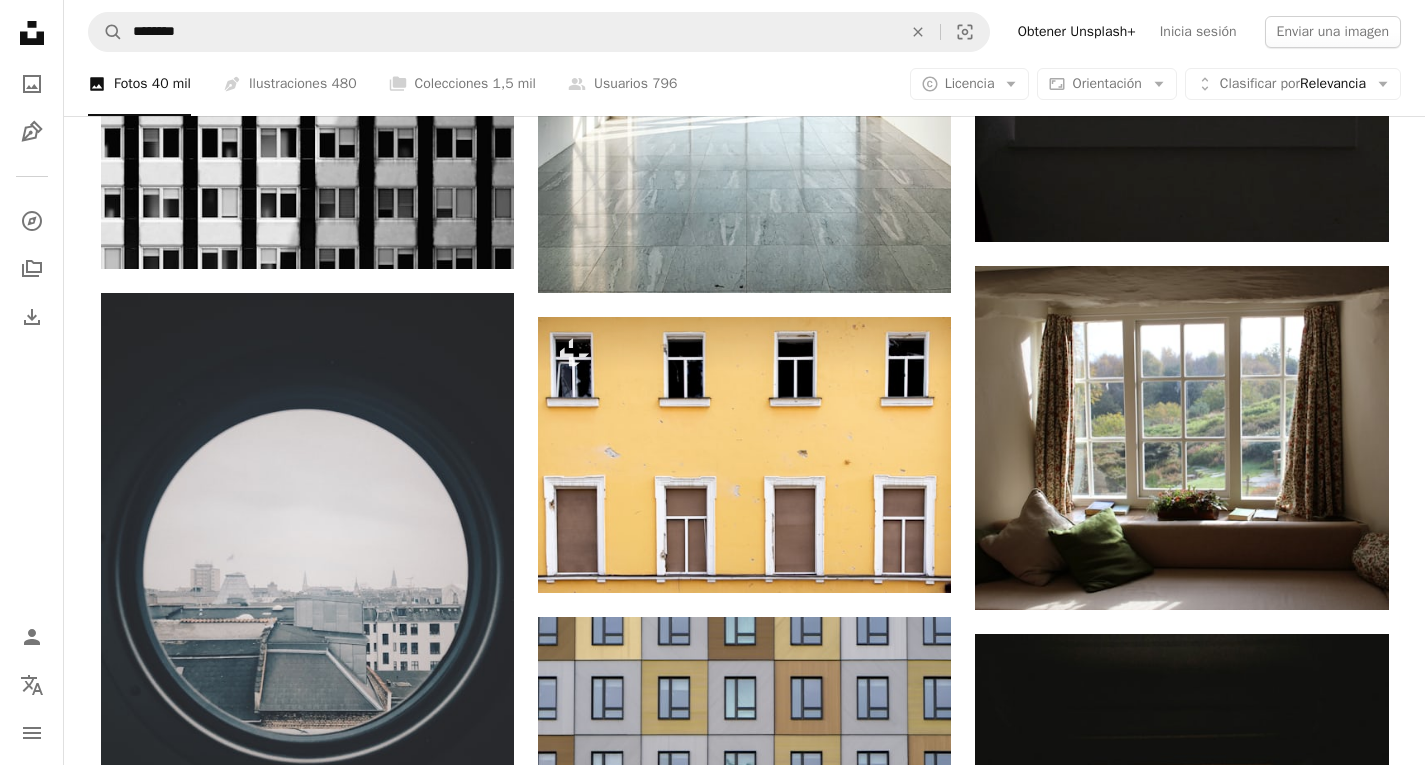 scroll, scrollTop: 1600, scrollLeft: 0, axis: vertical 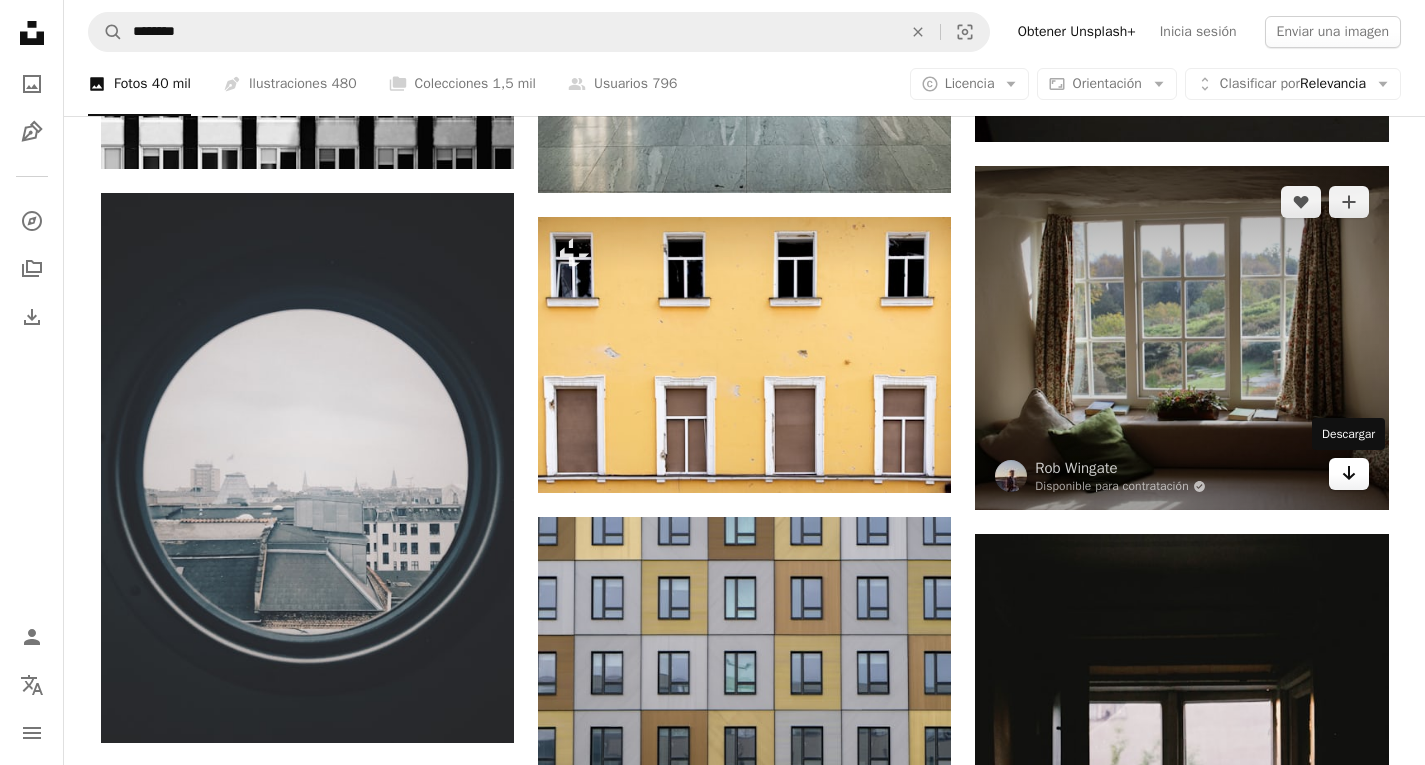 click on "Arrow pointing down" at bounding box center [1349, 474] 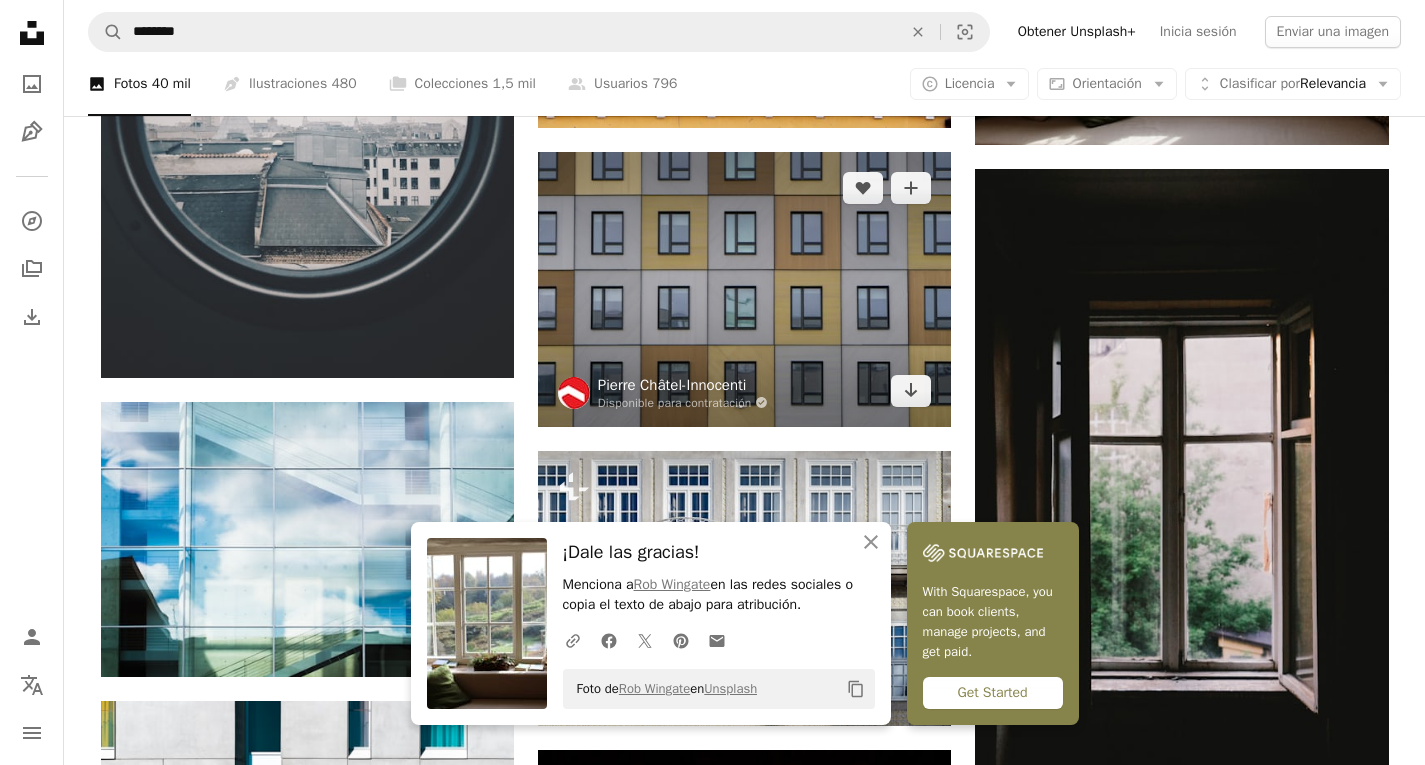 scroll, scrollTop: 2000, scrollLeft: 0, axis: vertical 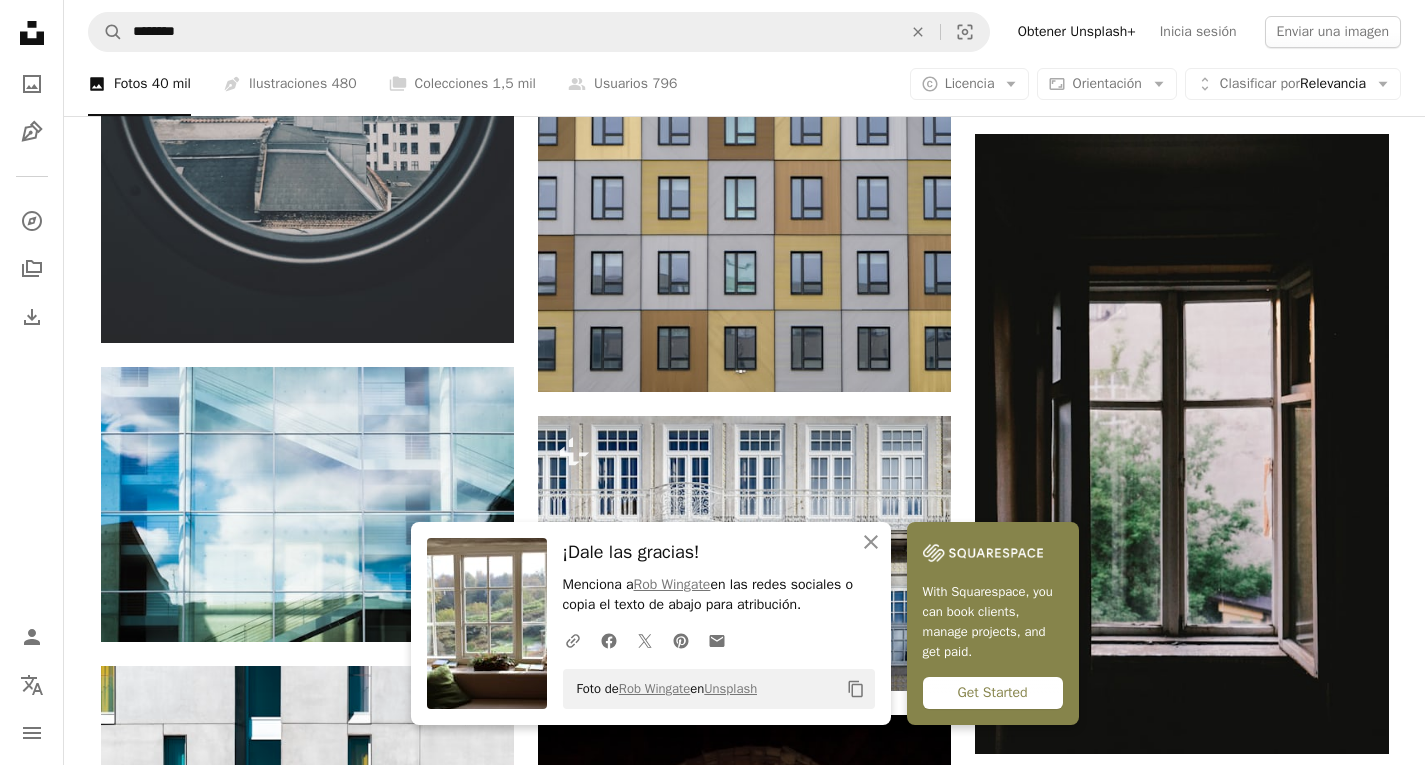 click on "[NAME]" at bounding box center (745, -66) 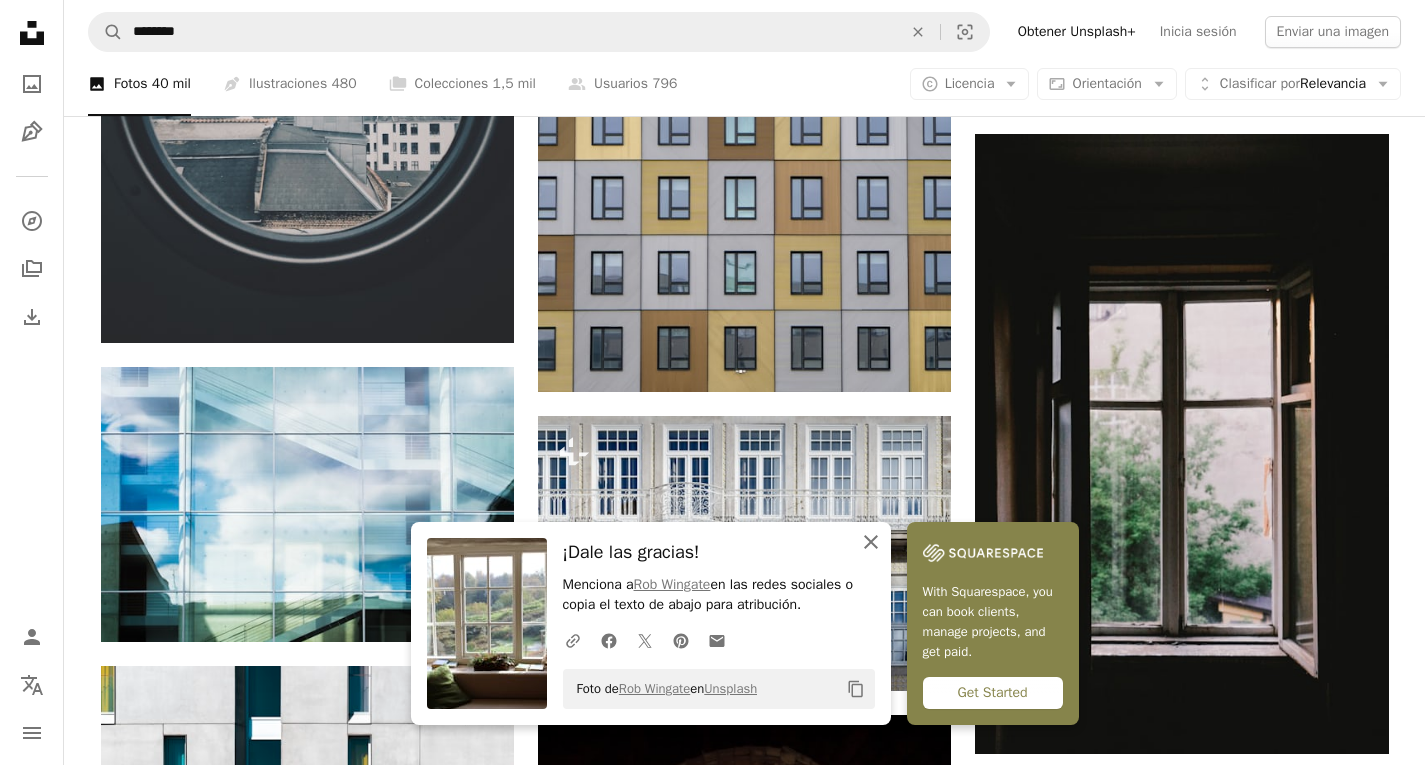 click on "An X shape" 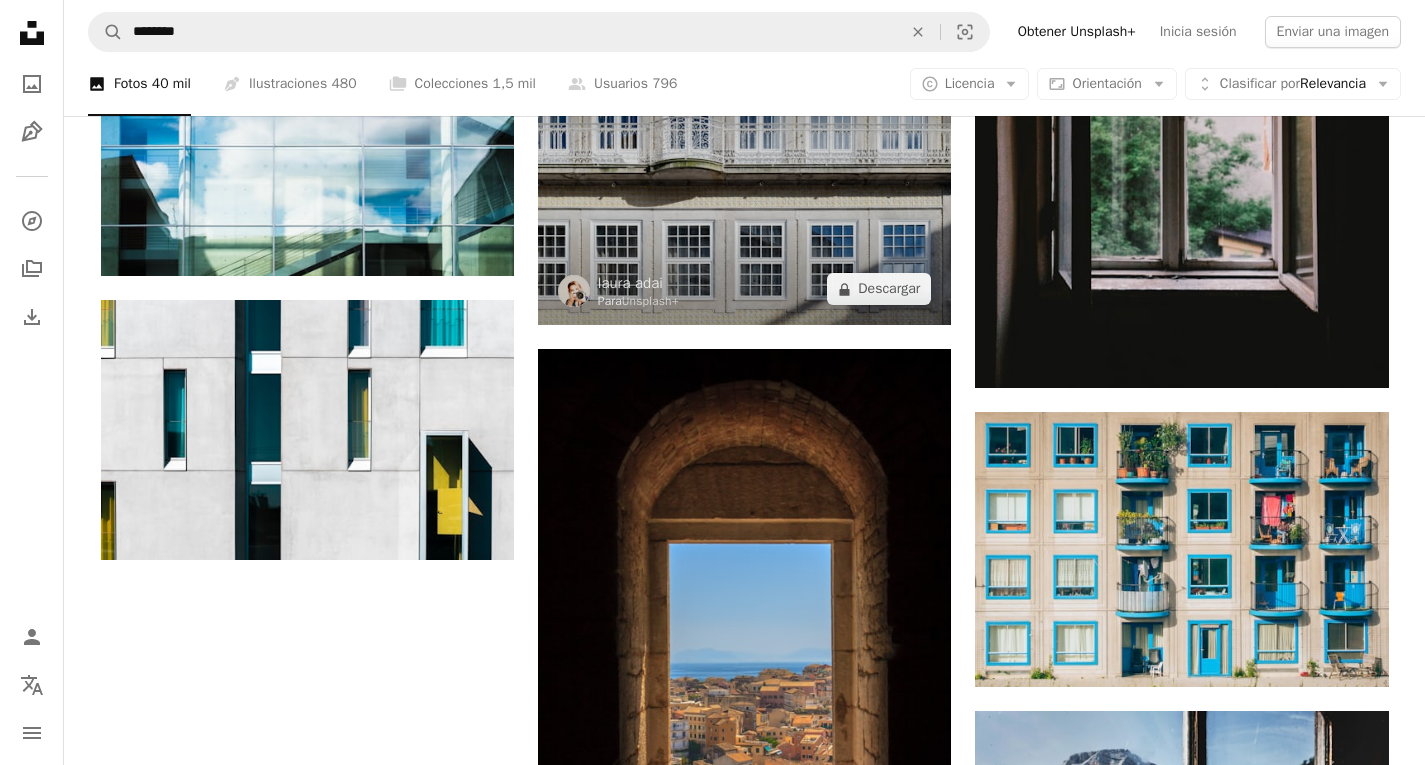 scroll, scrollTop: 2400, scrollLeft: 0, axis: vertical 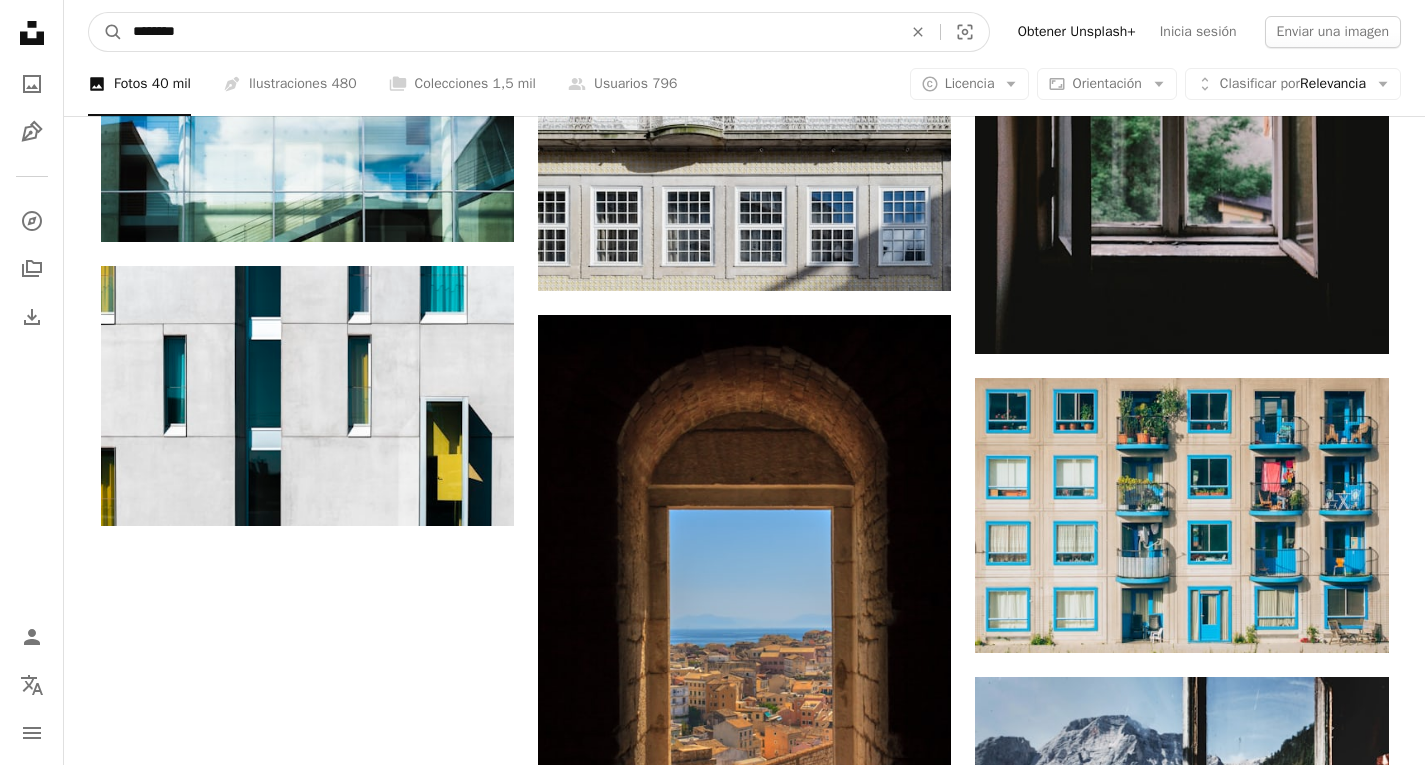 click on "********" at bounding box center (509, 32) 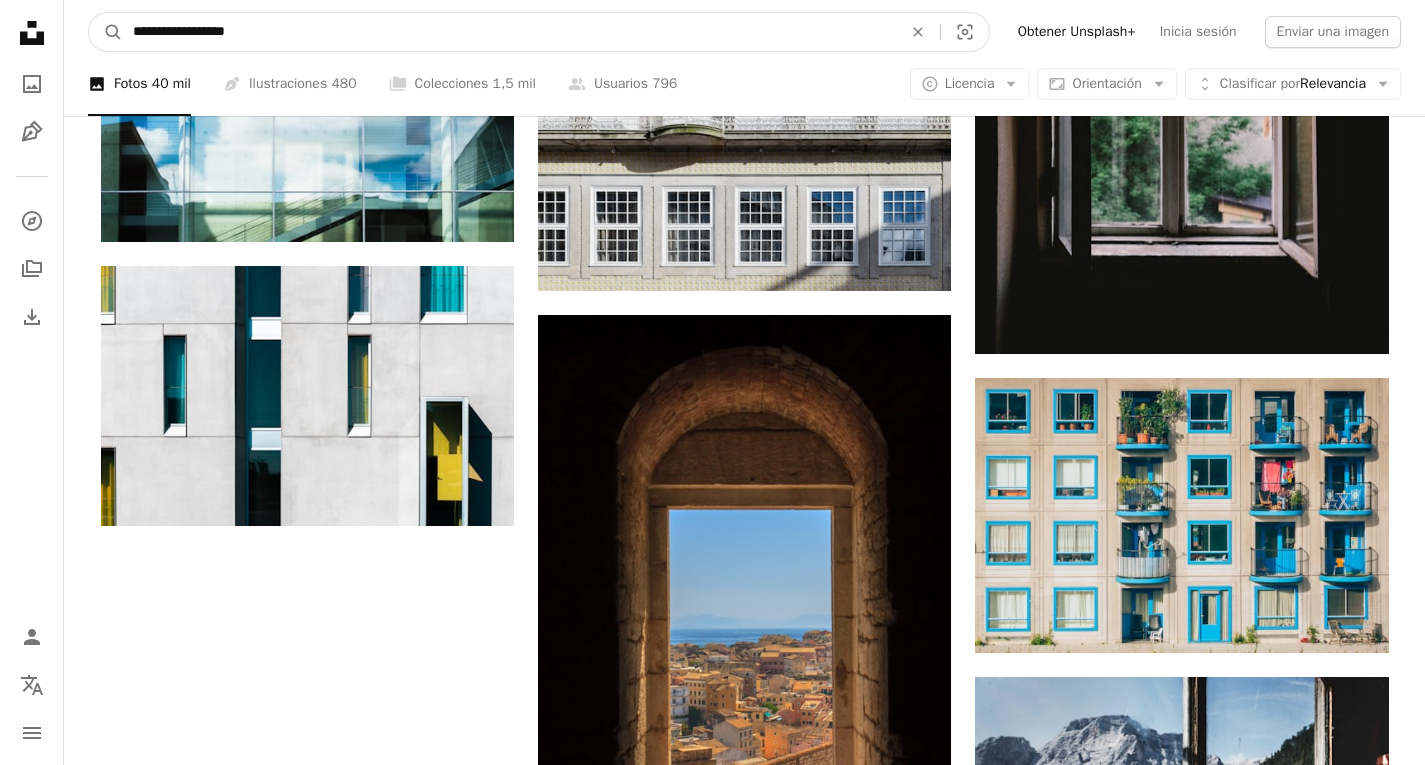type on "**********" 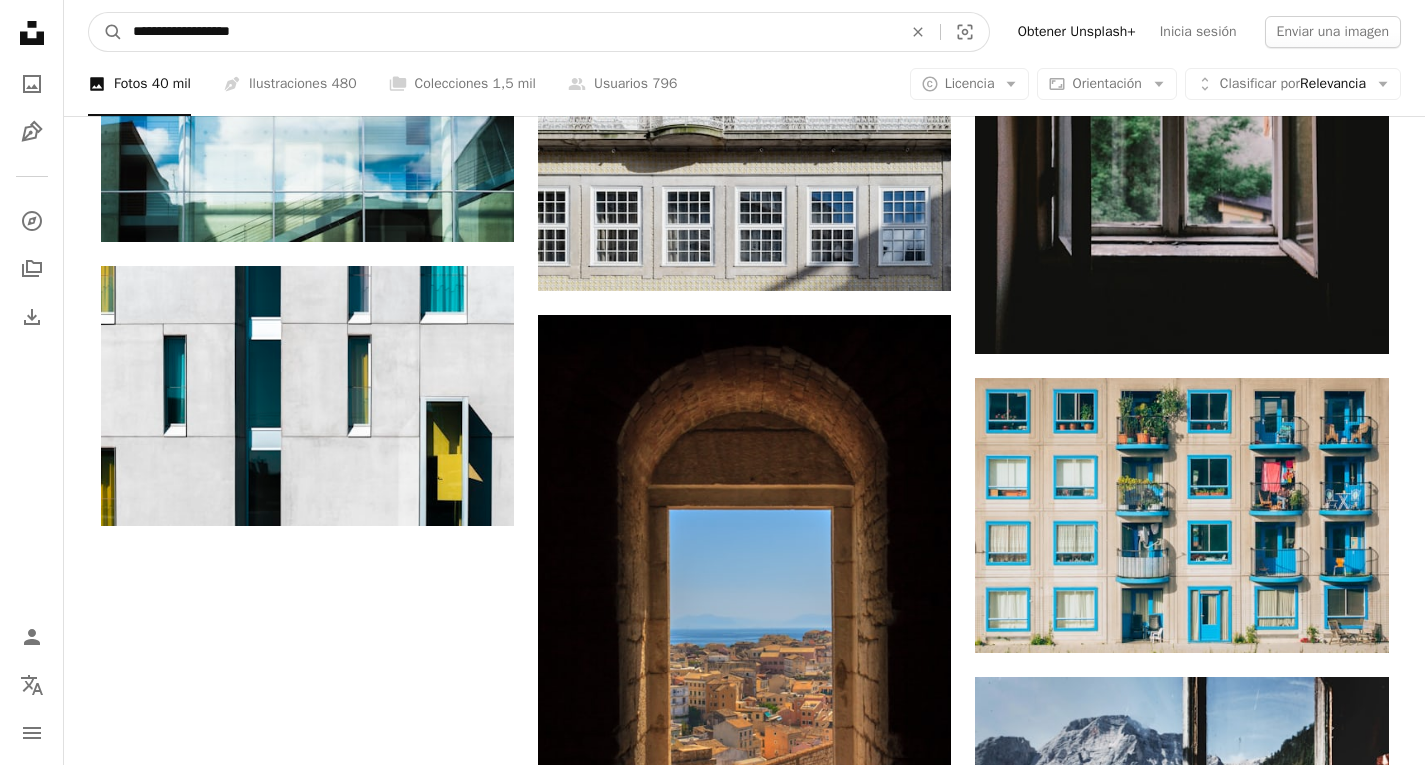 click on "A magnifying glass" at bounding box center [106, 32] 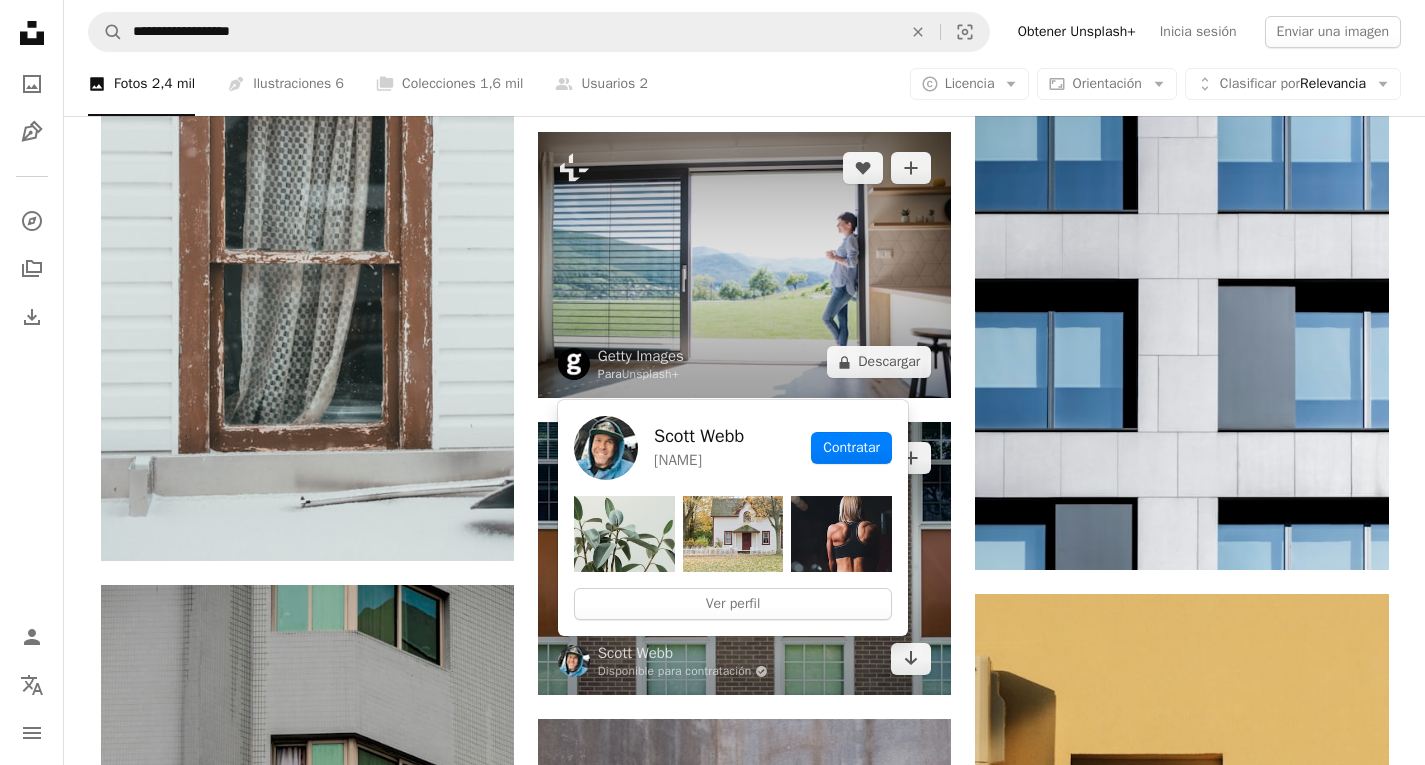 scroll, scrollTop: 1800, scrollLeft: 0, axis: vertical 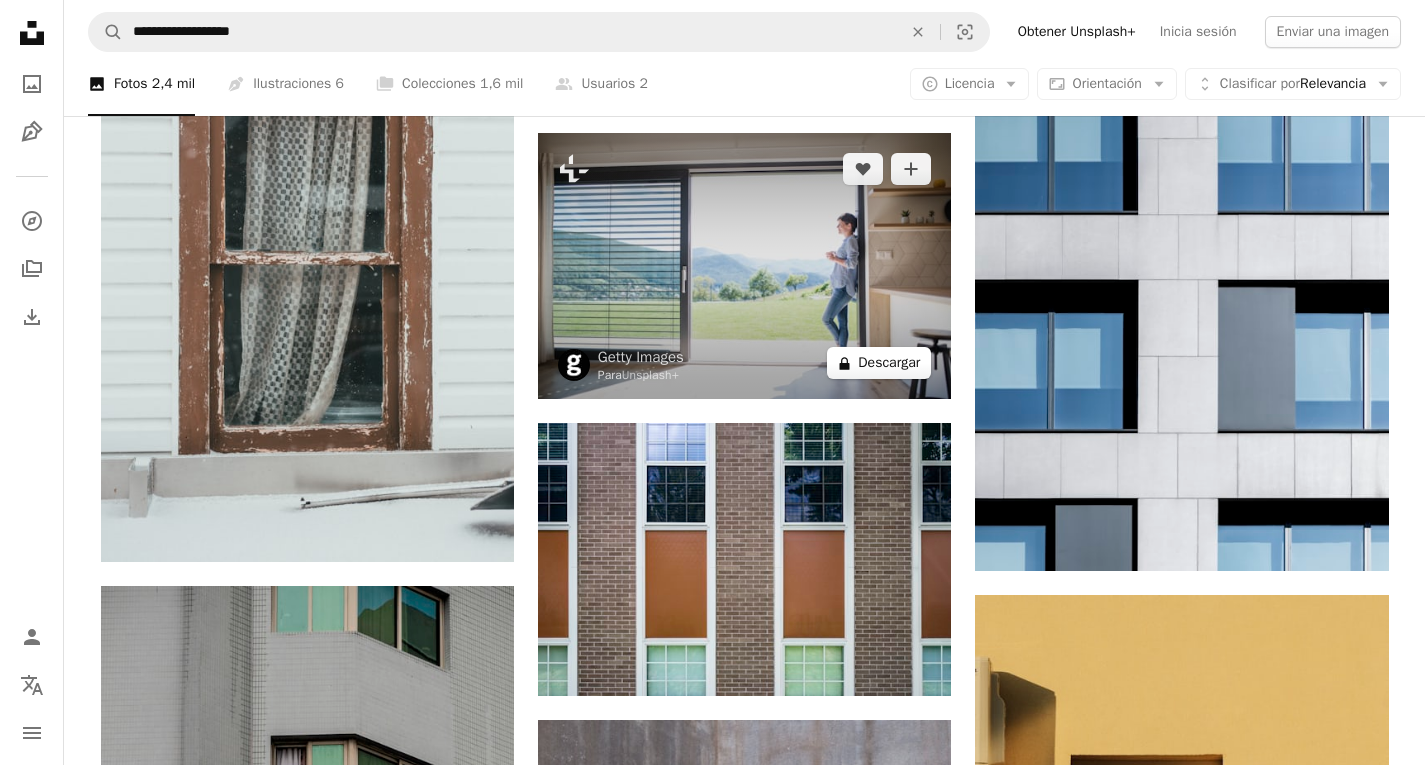 click on "A lock" 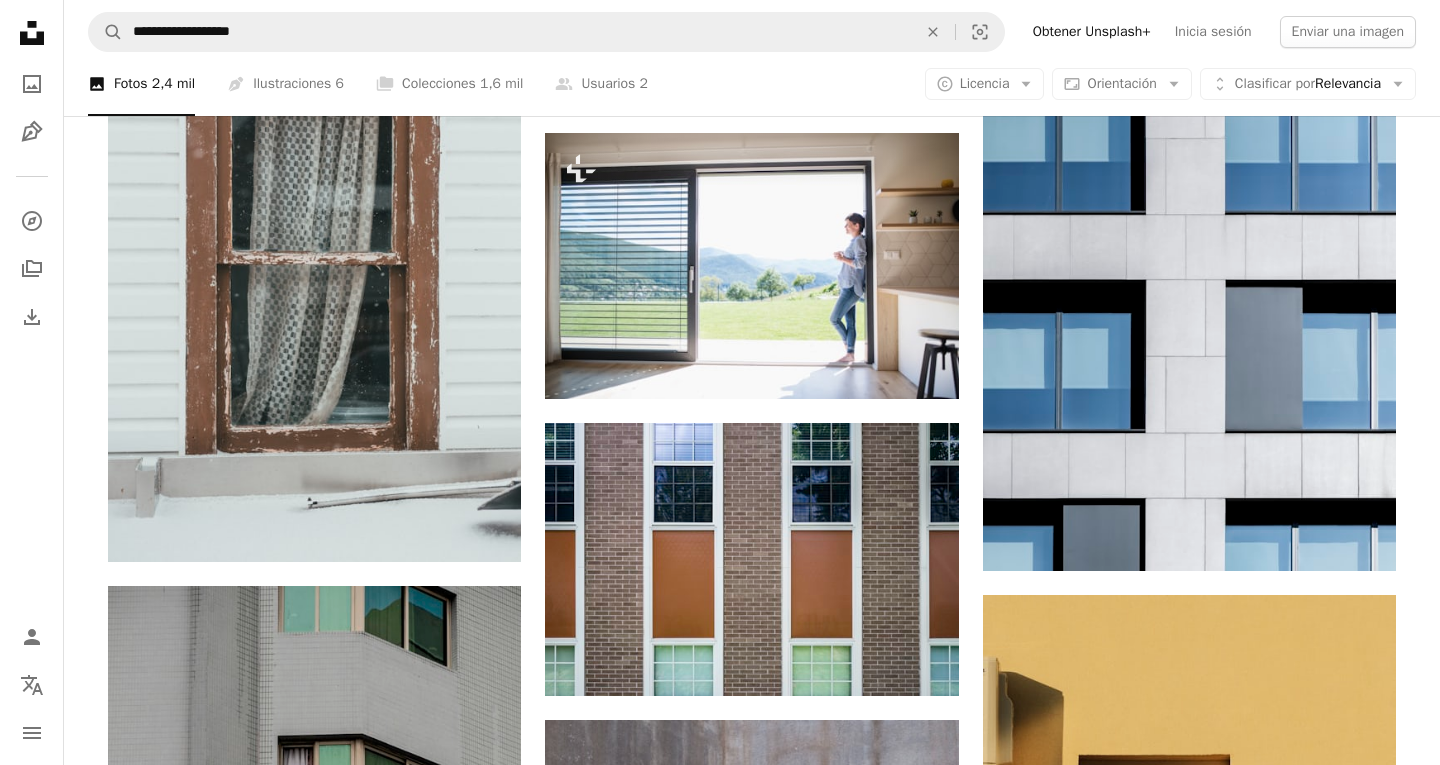 click on "An X shape Imágenes premium, listas para usar. Obtén acceso ilimitado. A plus sign Contenido solo para miembros añadido mensualmente A plus sign Descargas ilimitadas libres de derechos A plus sign Ilustraciones  Nuevo A plus sign Protecciones legales mejoradas anualmente 66 %  de descuento mensualmente 12 $   4 $ USD al mes * Obtener  Unsplash+ *Cuando se paga anualmente, se factura por adelantado  48 $ Más los impuestos aplicables. Se renueva automáticamente. Cancela cuando quieras." at bounding box center (720, 3870) 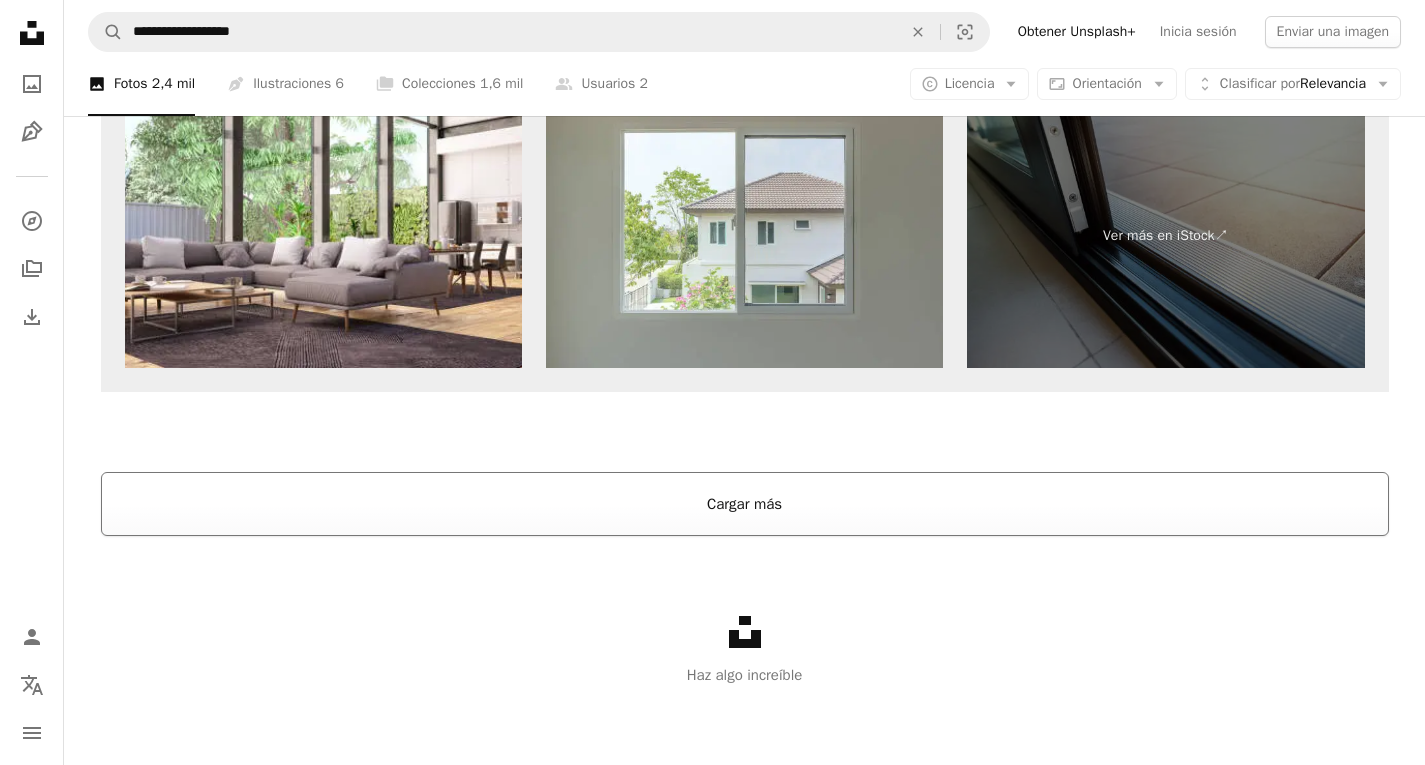 click on "Cargar más" at bounding box center [745, 504] 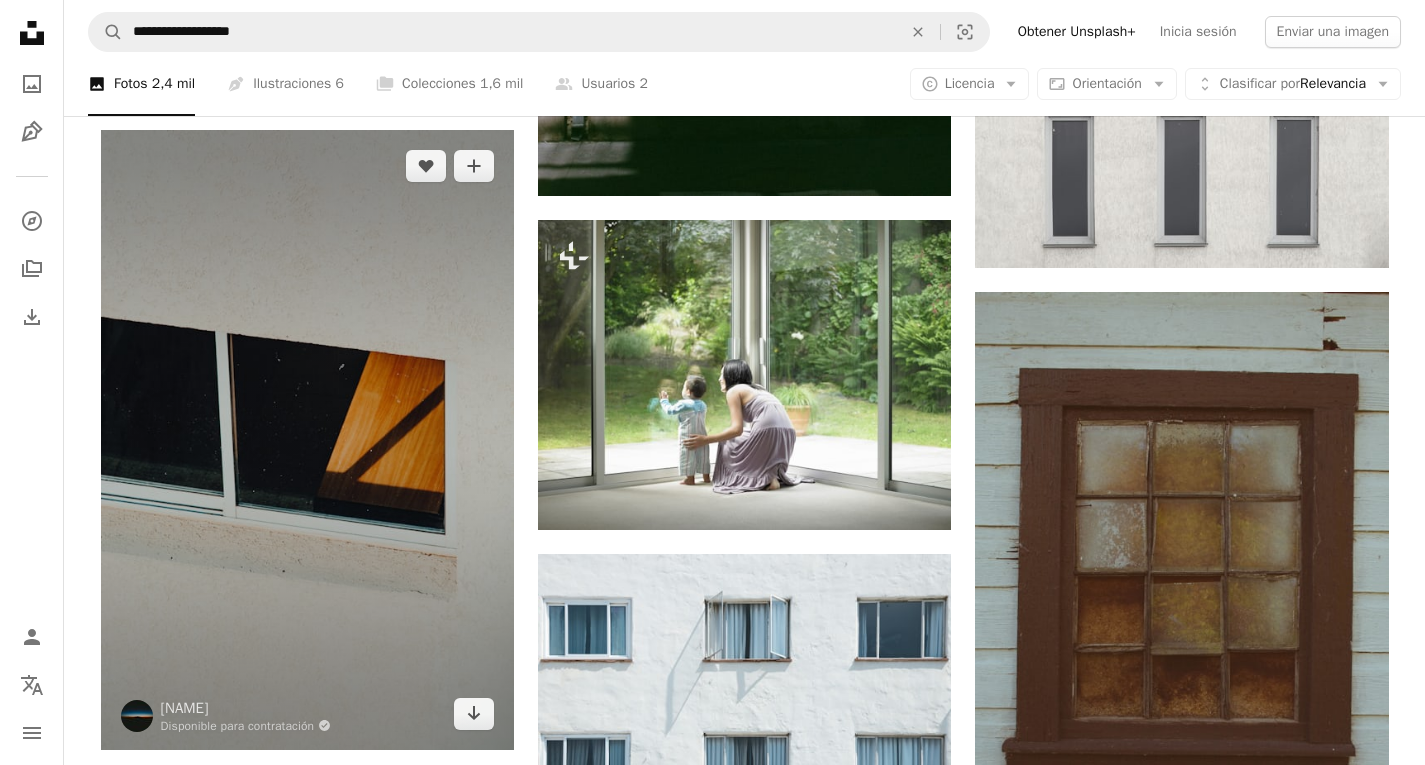 scroll, scrollTop: 6652, scrollLeft: 0, axis: vertical 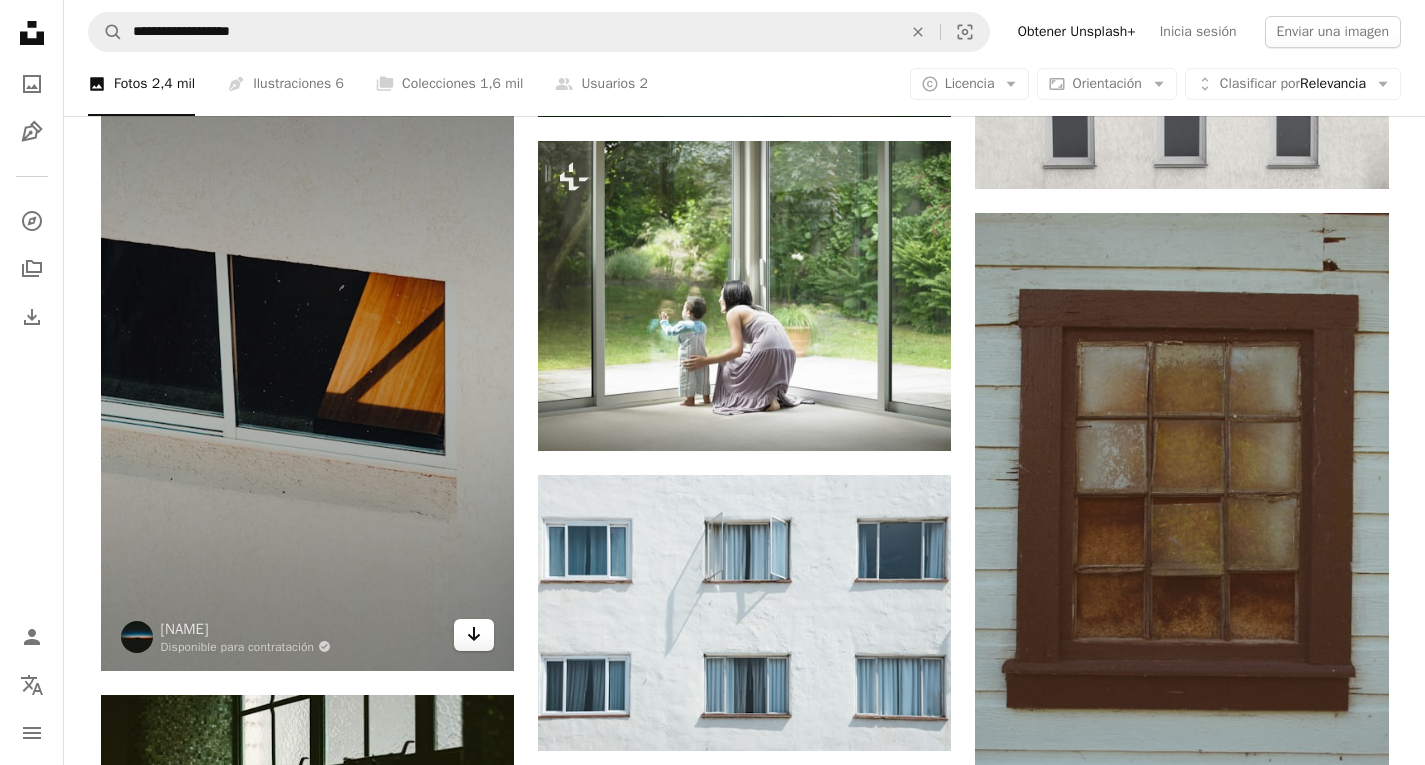 click on "Arrow pointing down" 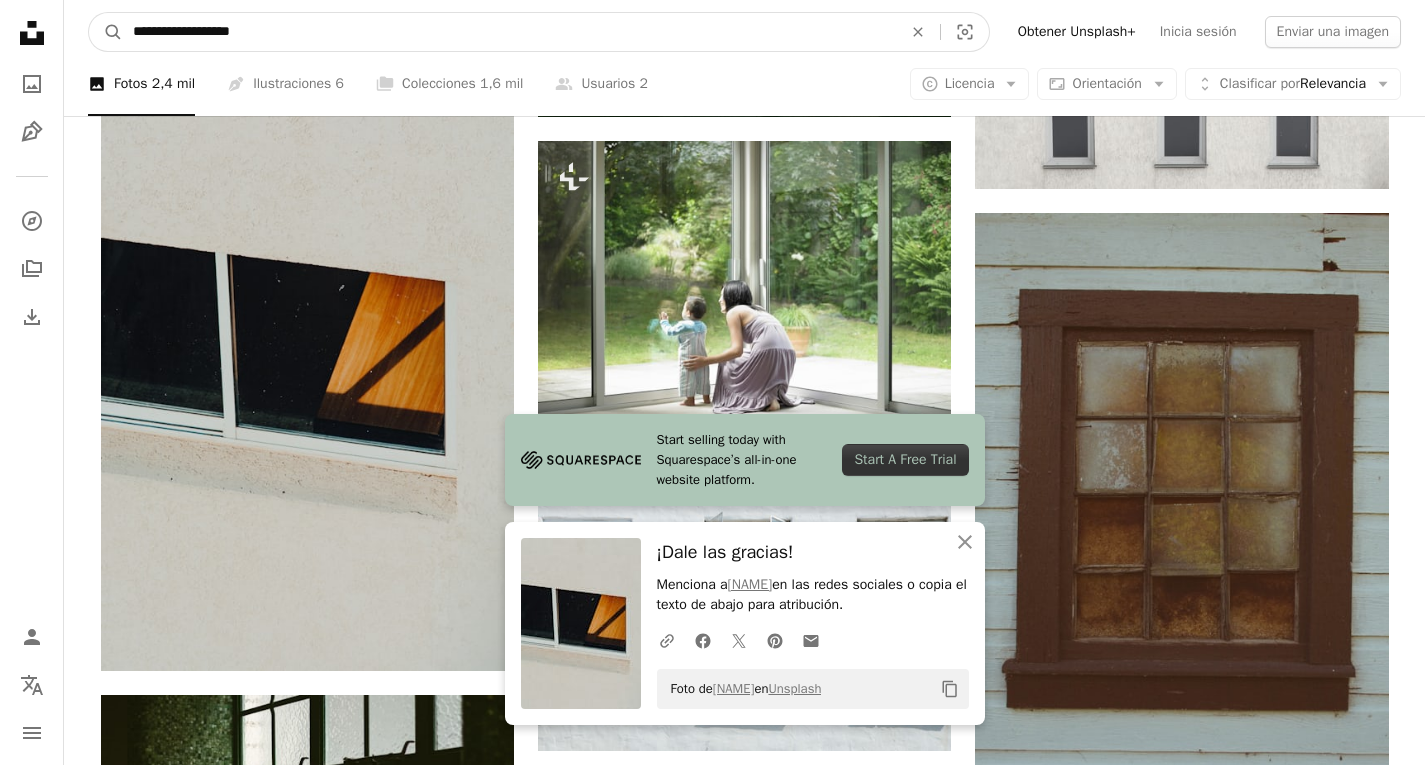 click on "**********" at bounding box center [509, 32] 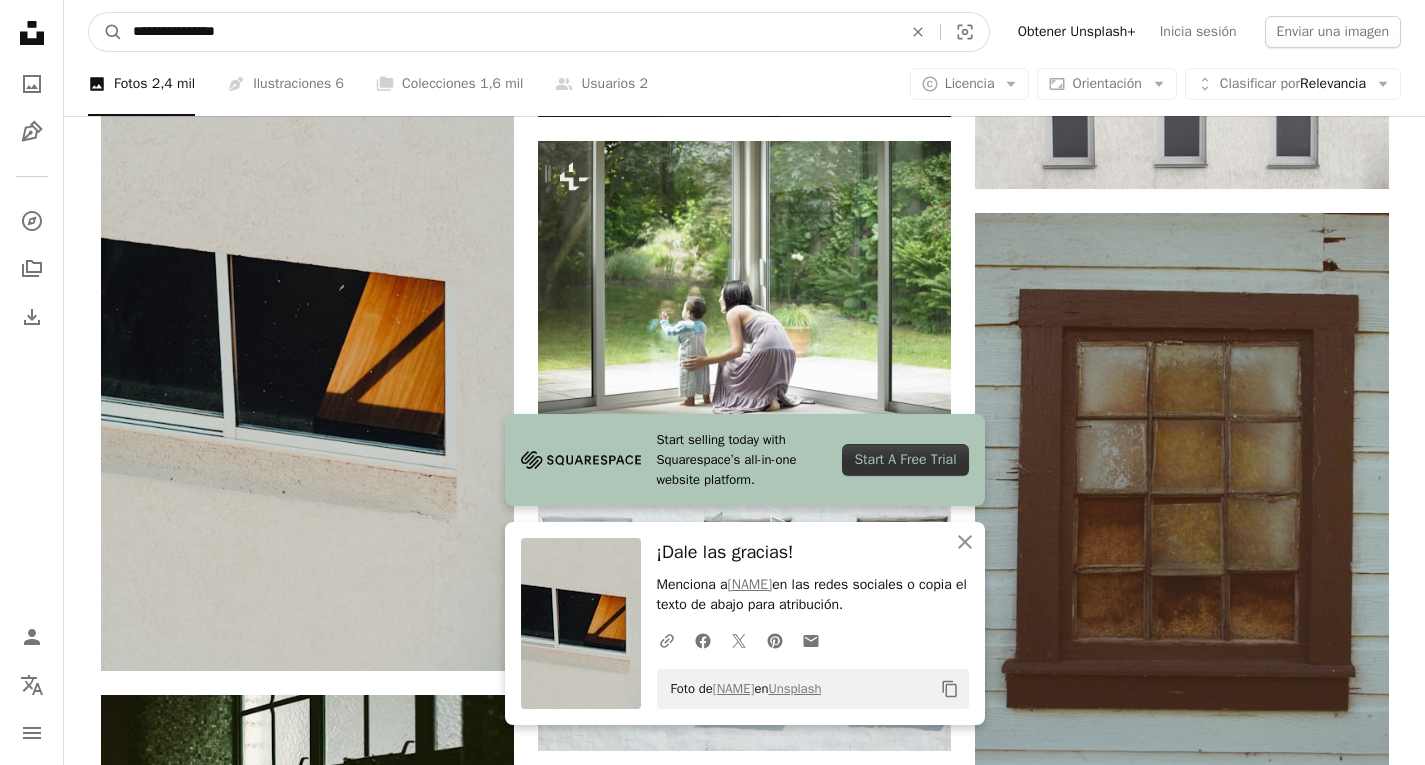type on "**********" 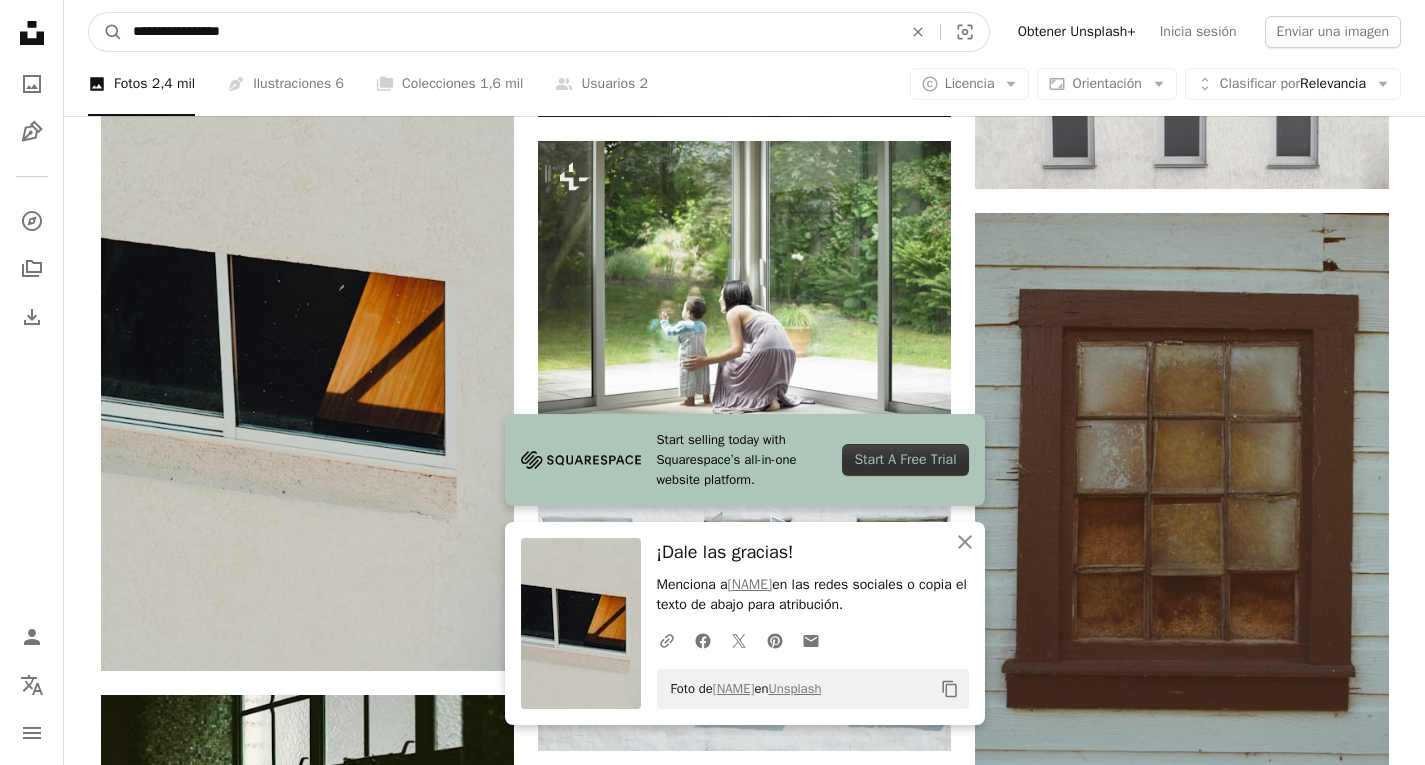 click on "A magnifying glass" at bounding box center [106, 32] 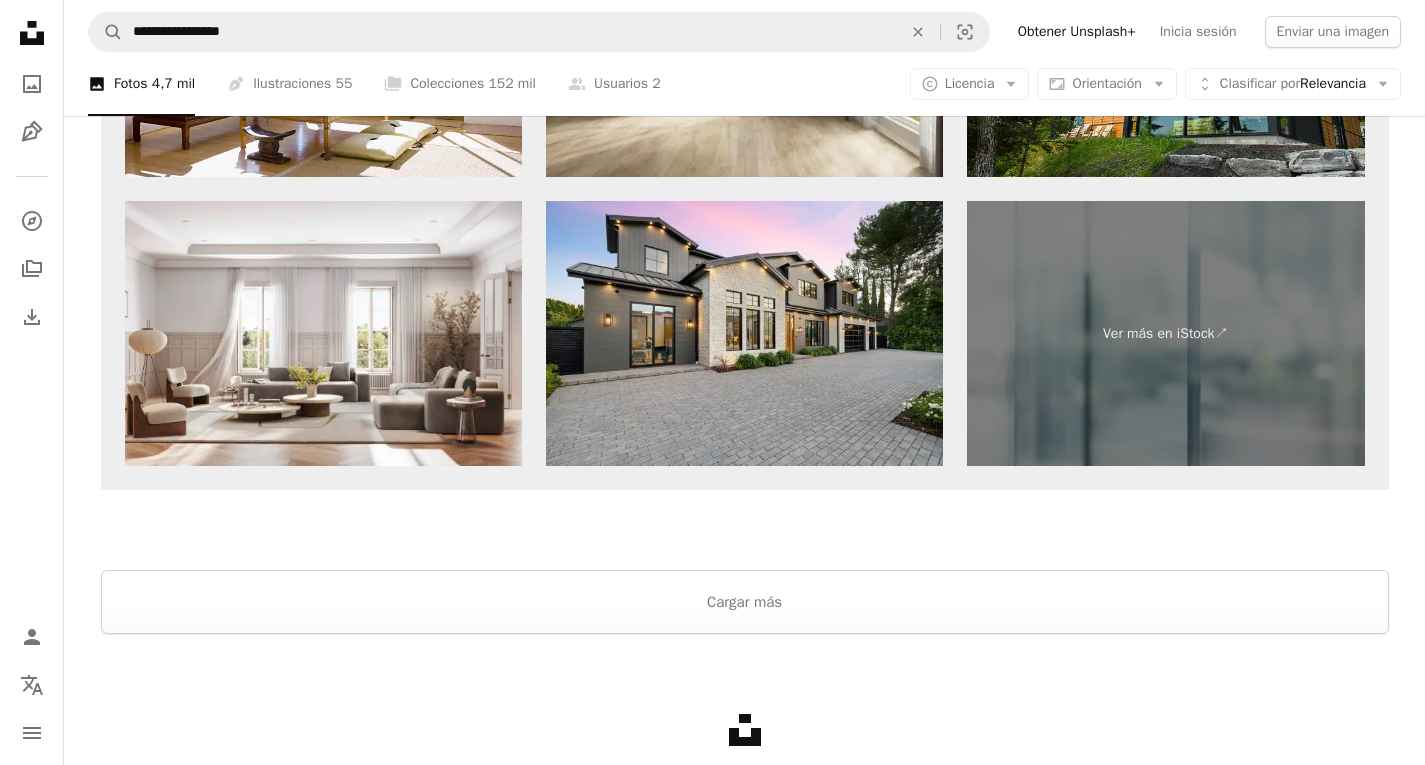 scroll, scrollTop: 3500, scrollLeft: 0, axis: vertical 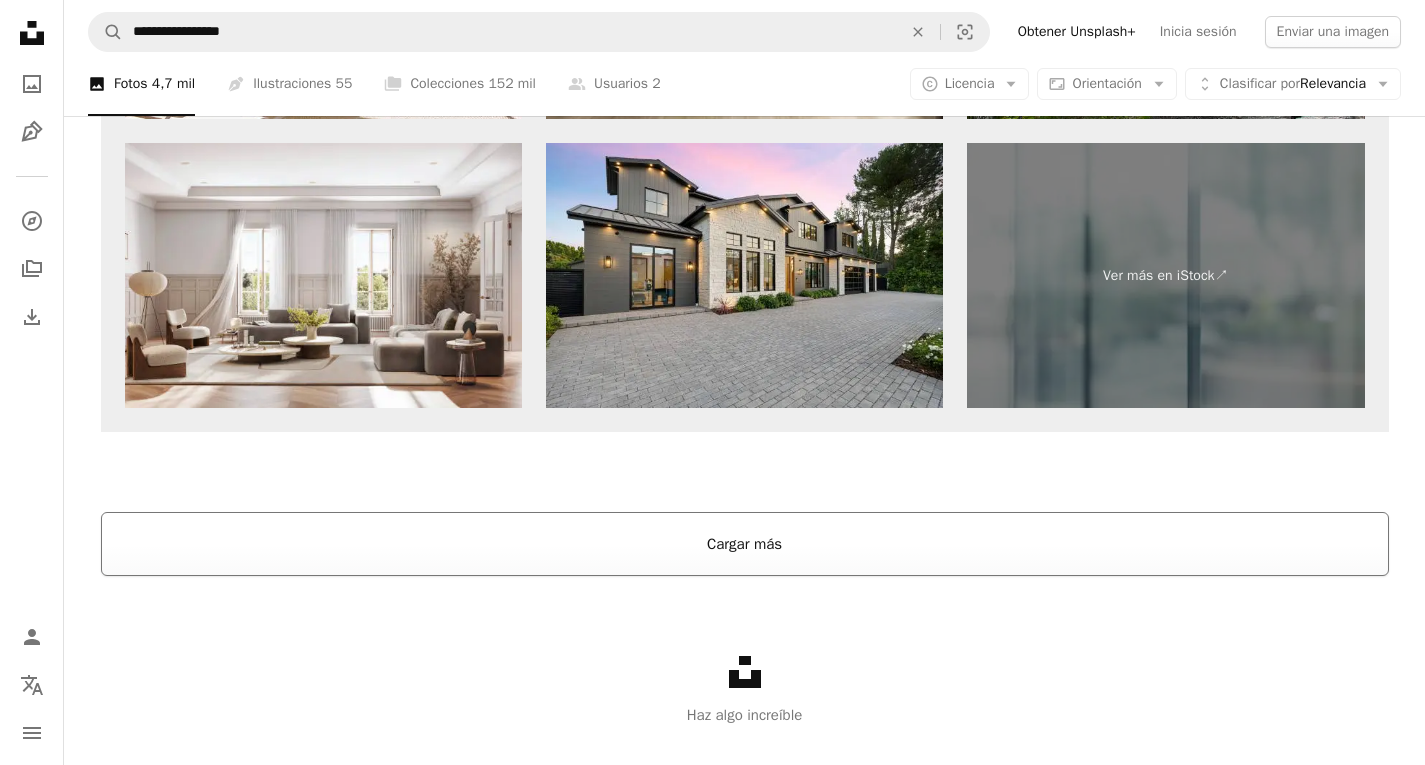 click on "Cargar más" at bounding box center [745, 544] 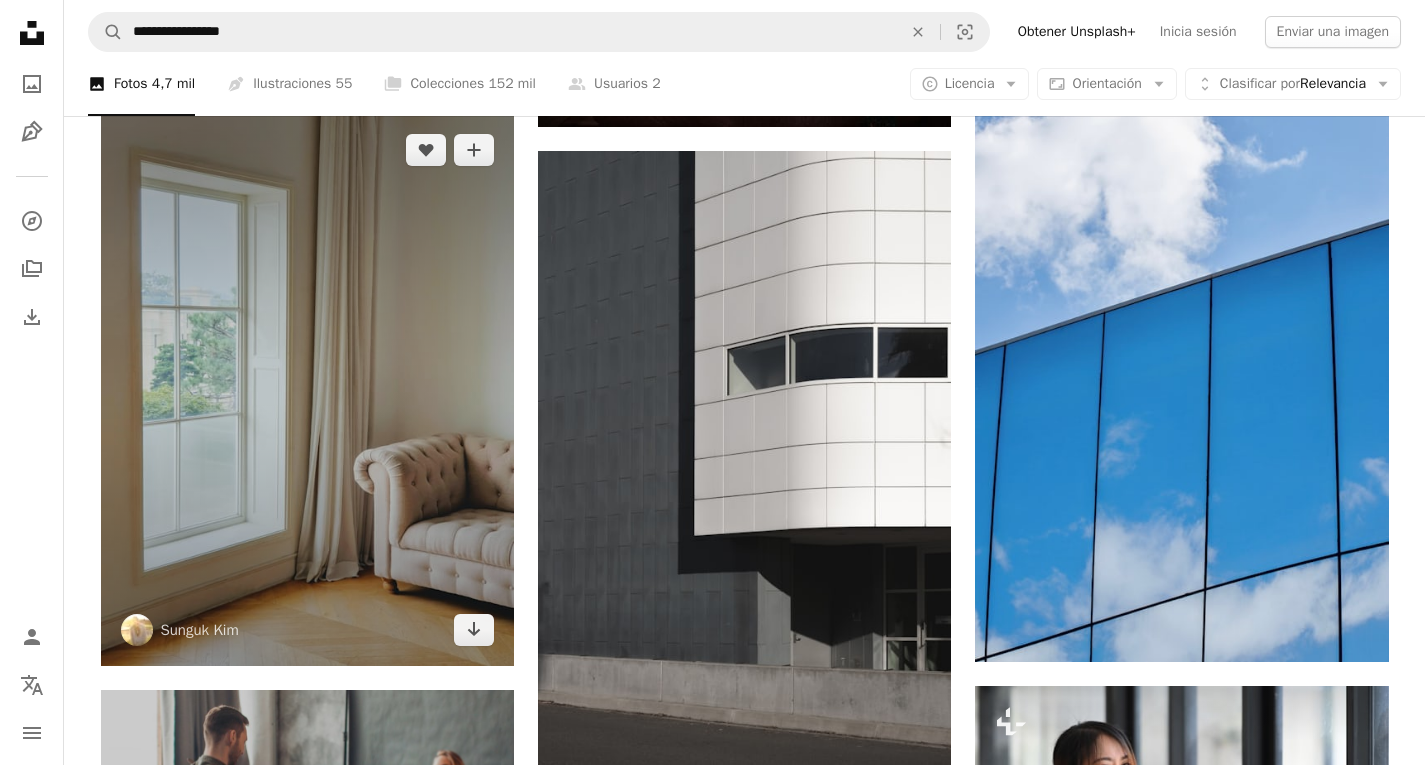 scroll, scrollTop: 4030, scrollLeft: 0, axis: vertical 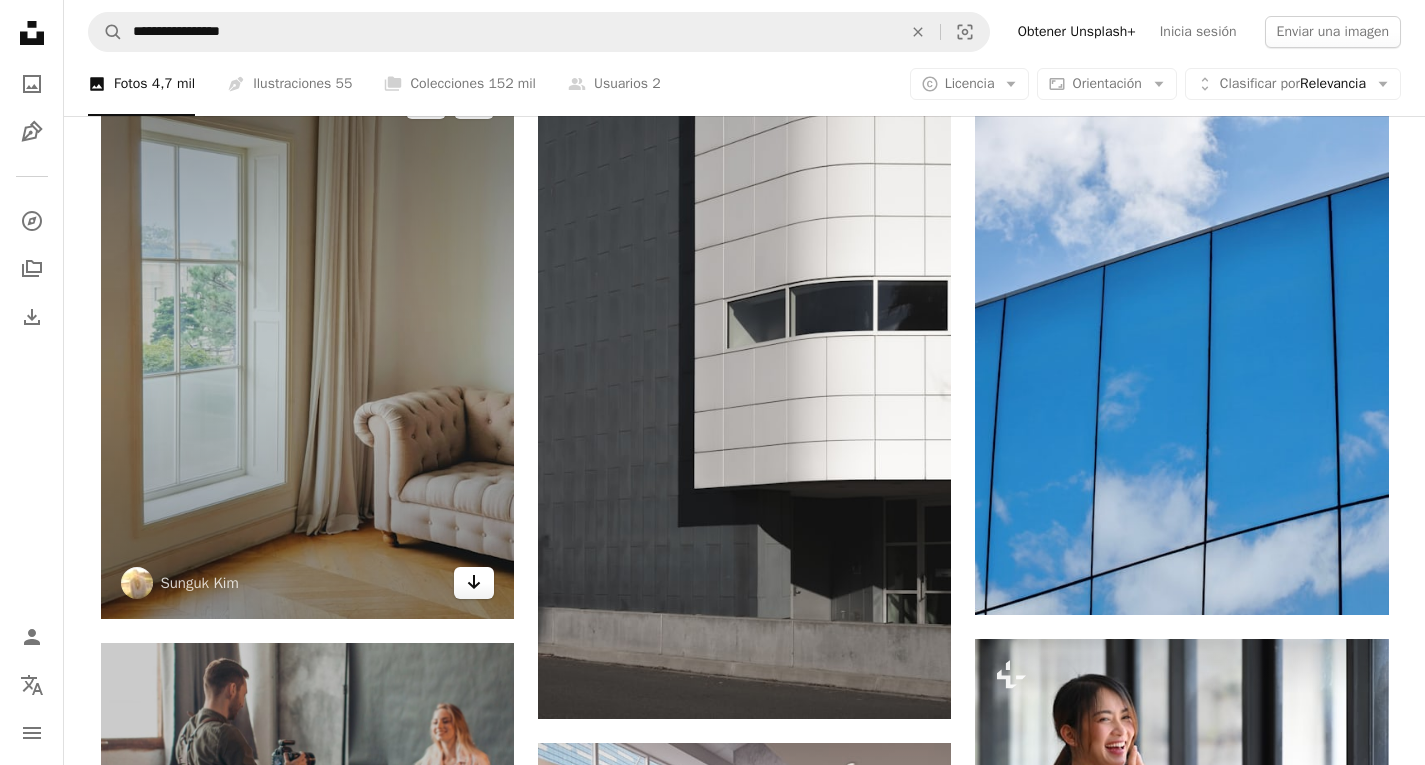 click on "Arrow pointing down" 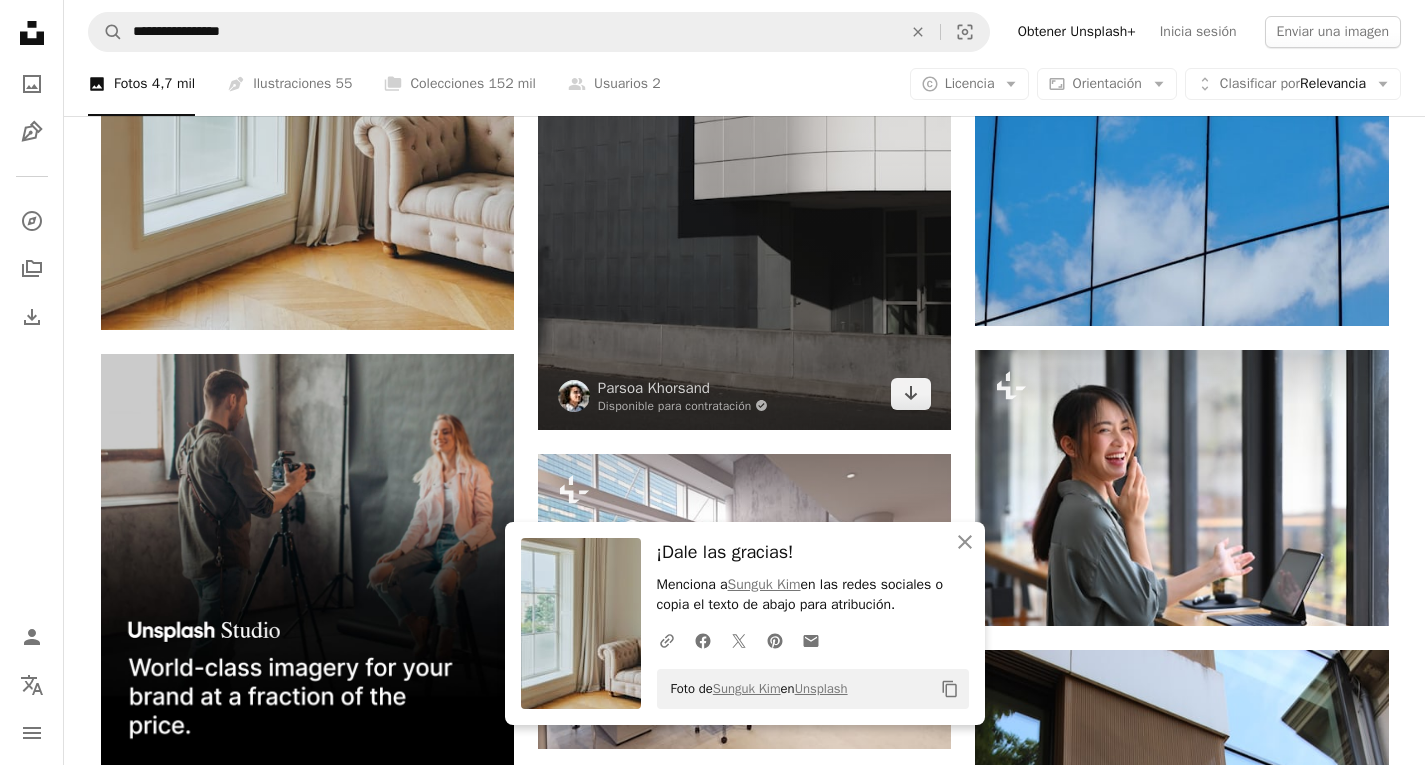 scroll, scrollTop: 4330, scrollLeft: 0, axis: vertical 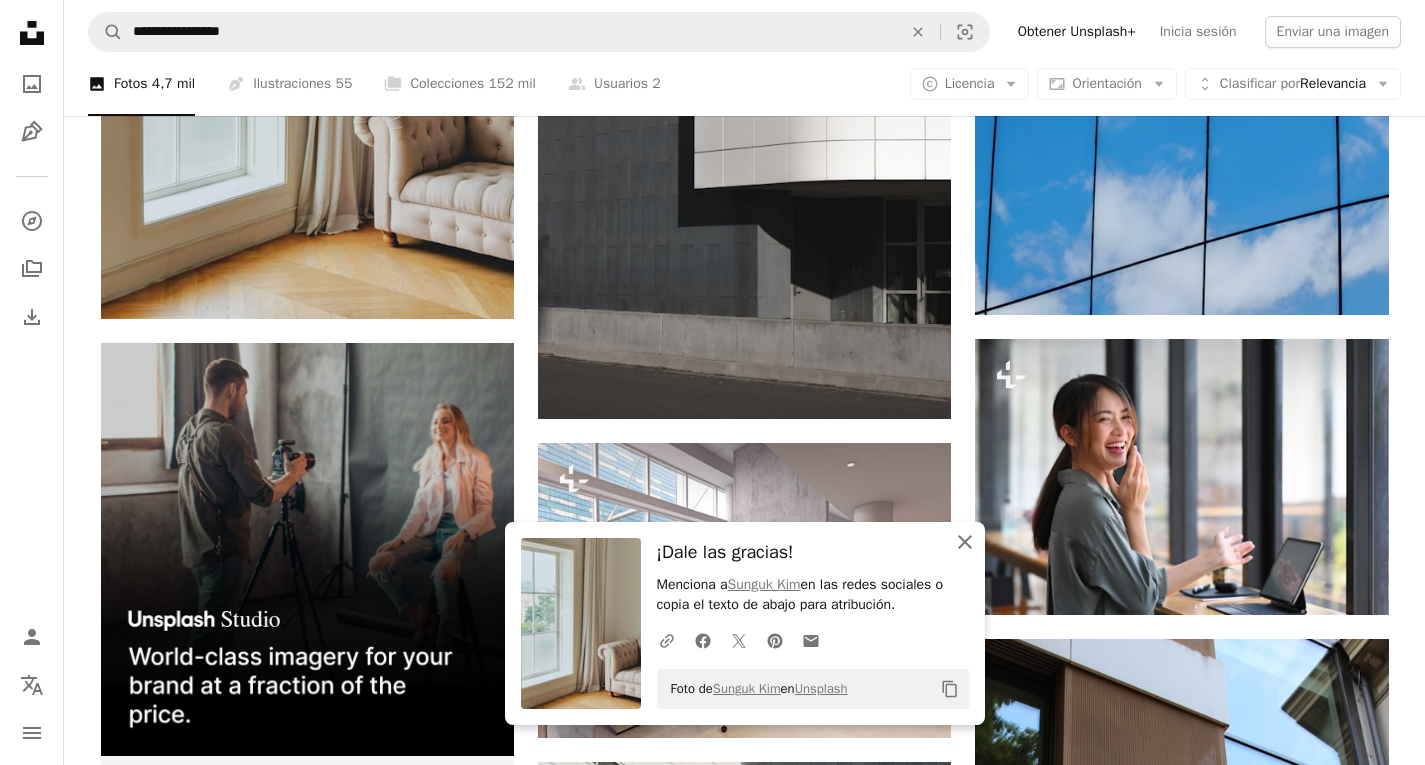 click on "An X shape" 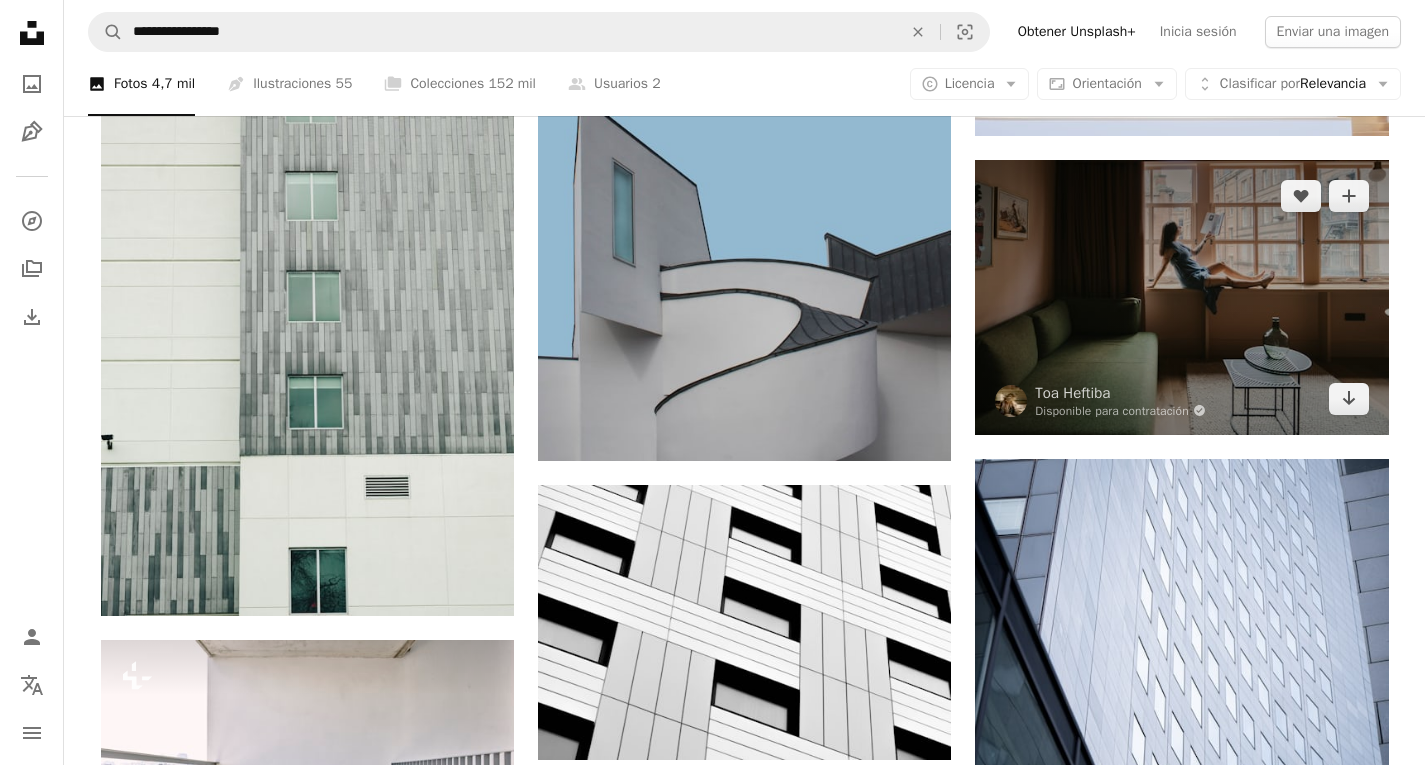 scroll, scrollTop: 6430, scrollLeft: 0, axis: vertical 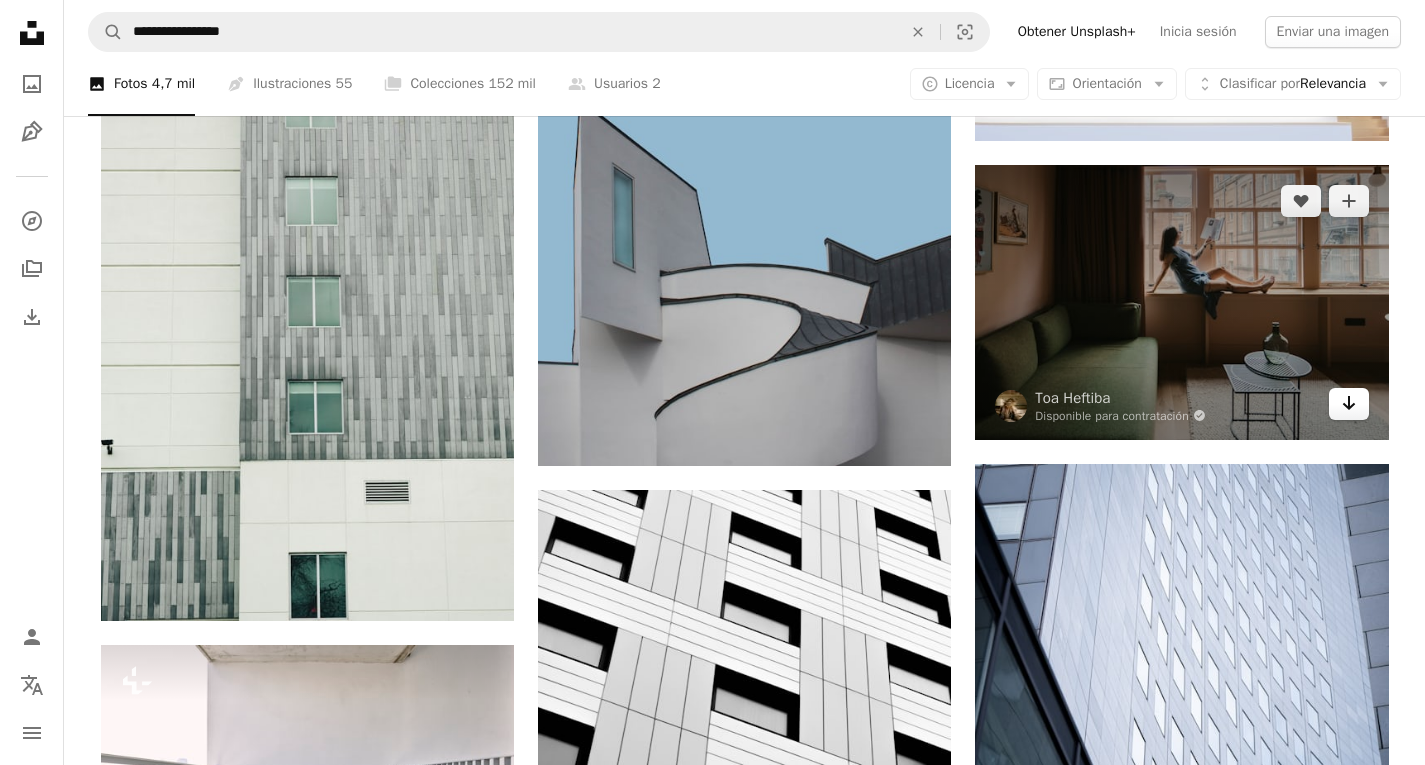 click 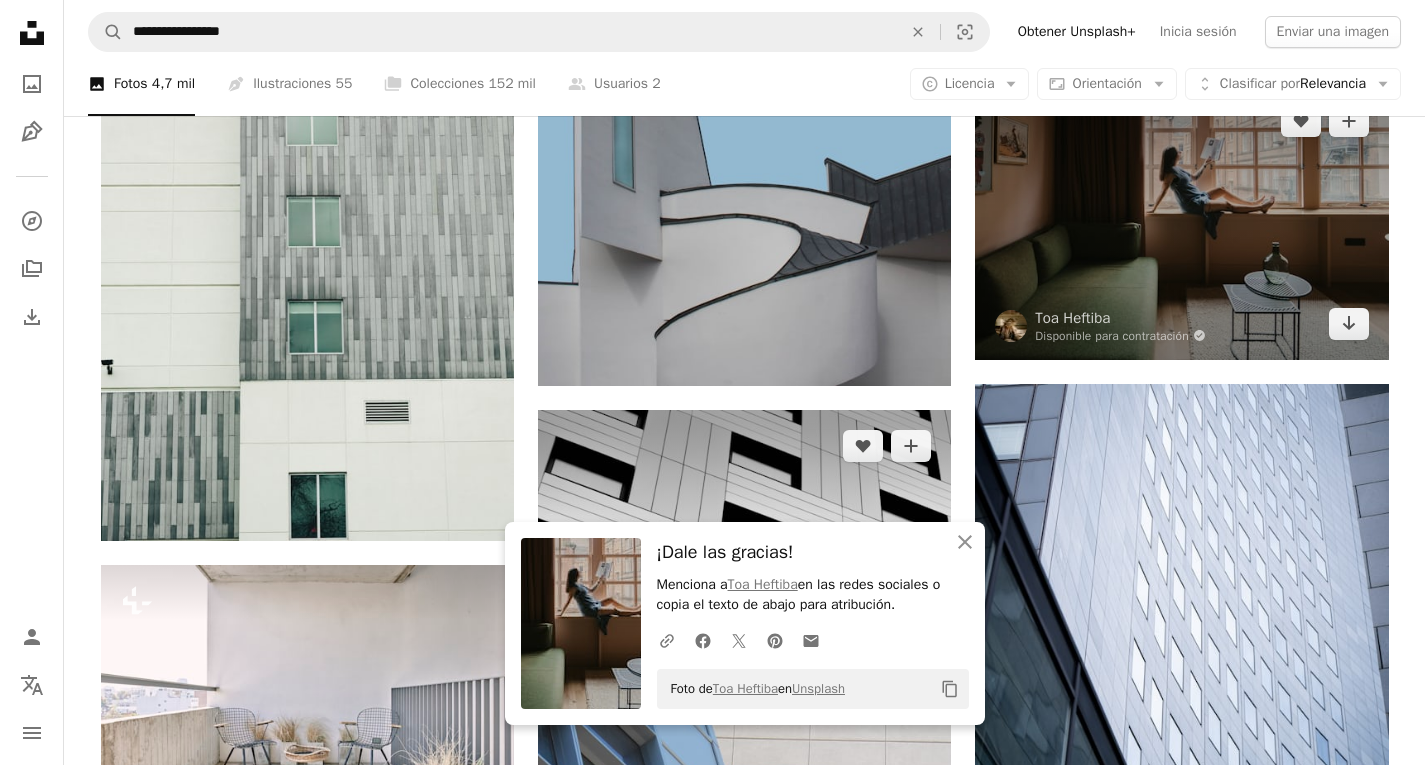 scroll, scrollTop: 6630, scrollLeft: 0, axis: vertical 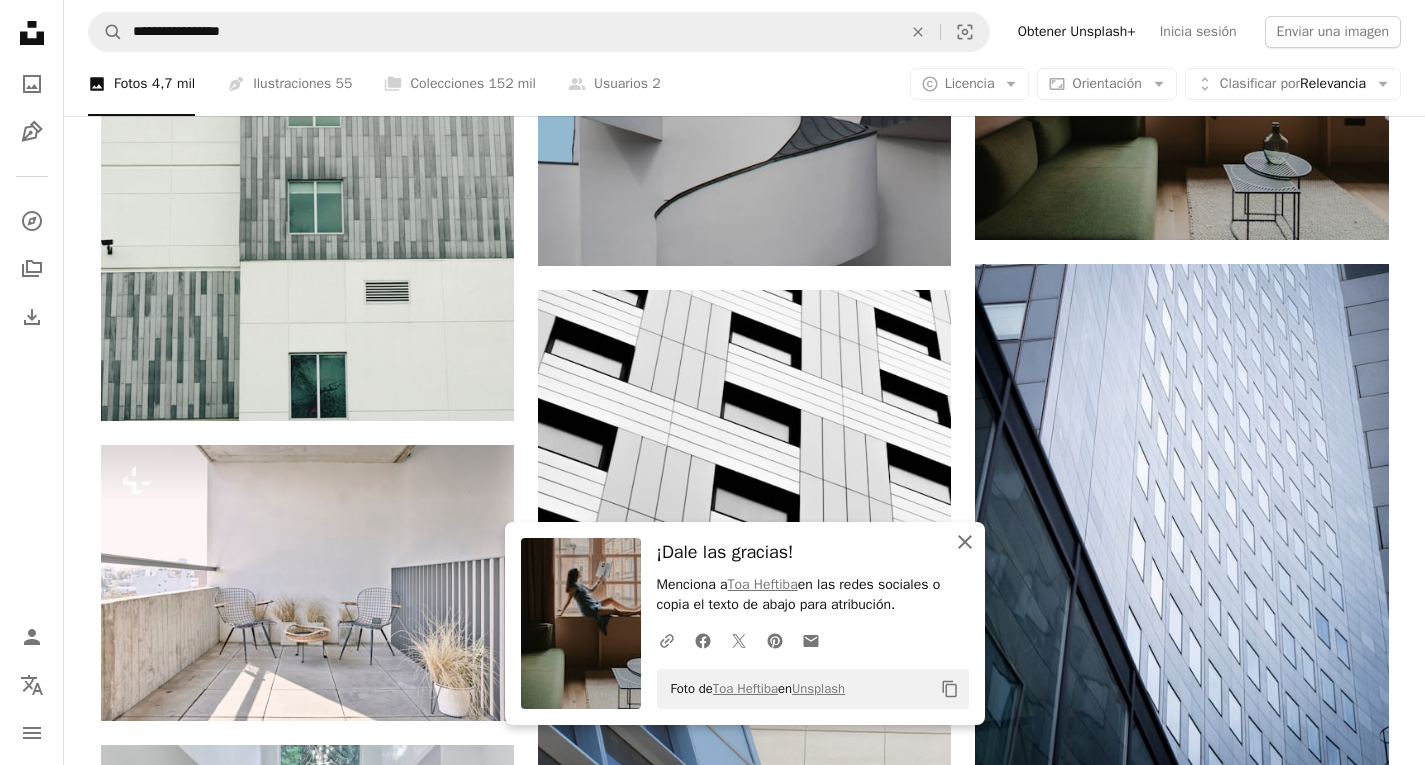 click on "An X shape" 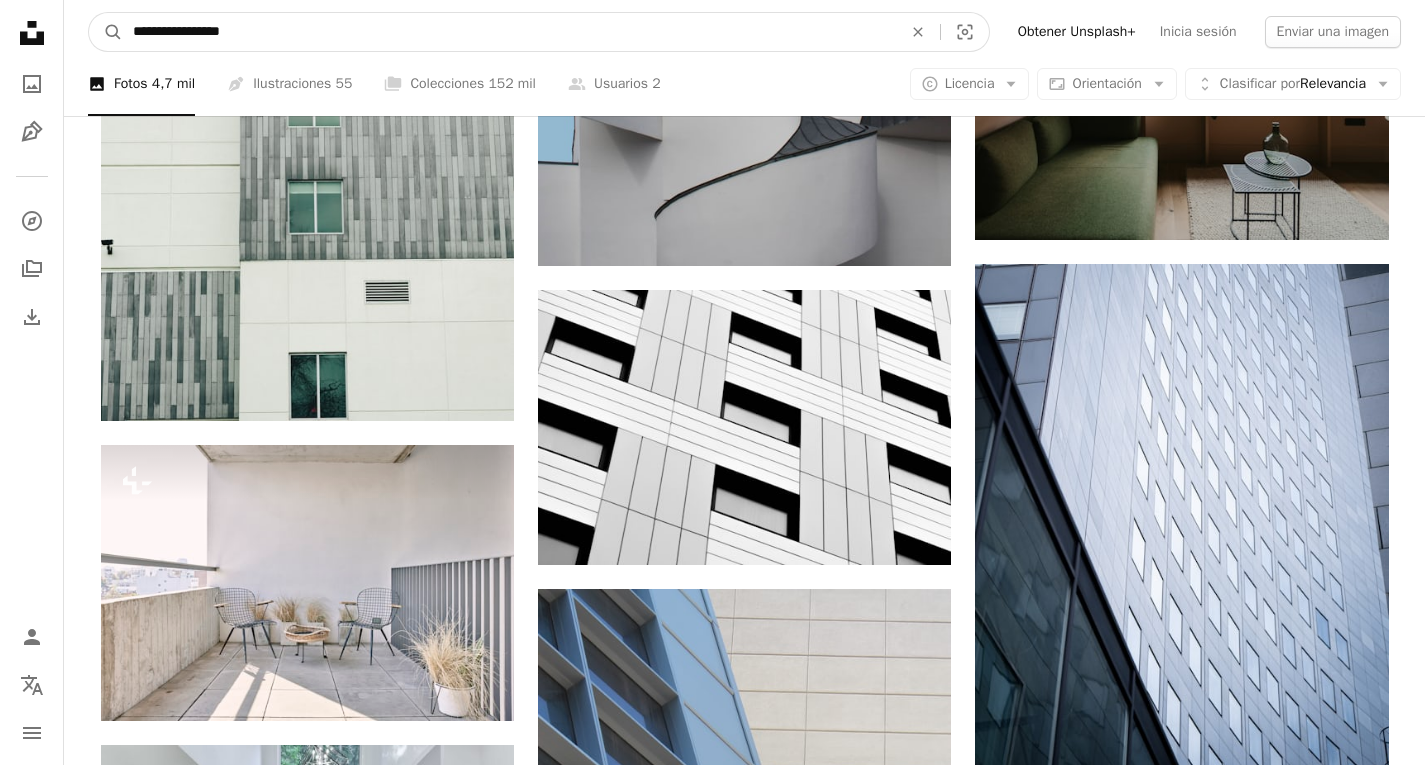 click on "**********" at bounding box center (509, 32) 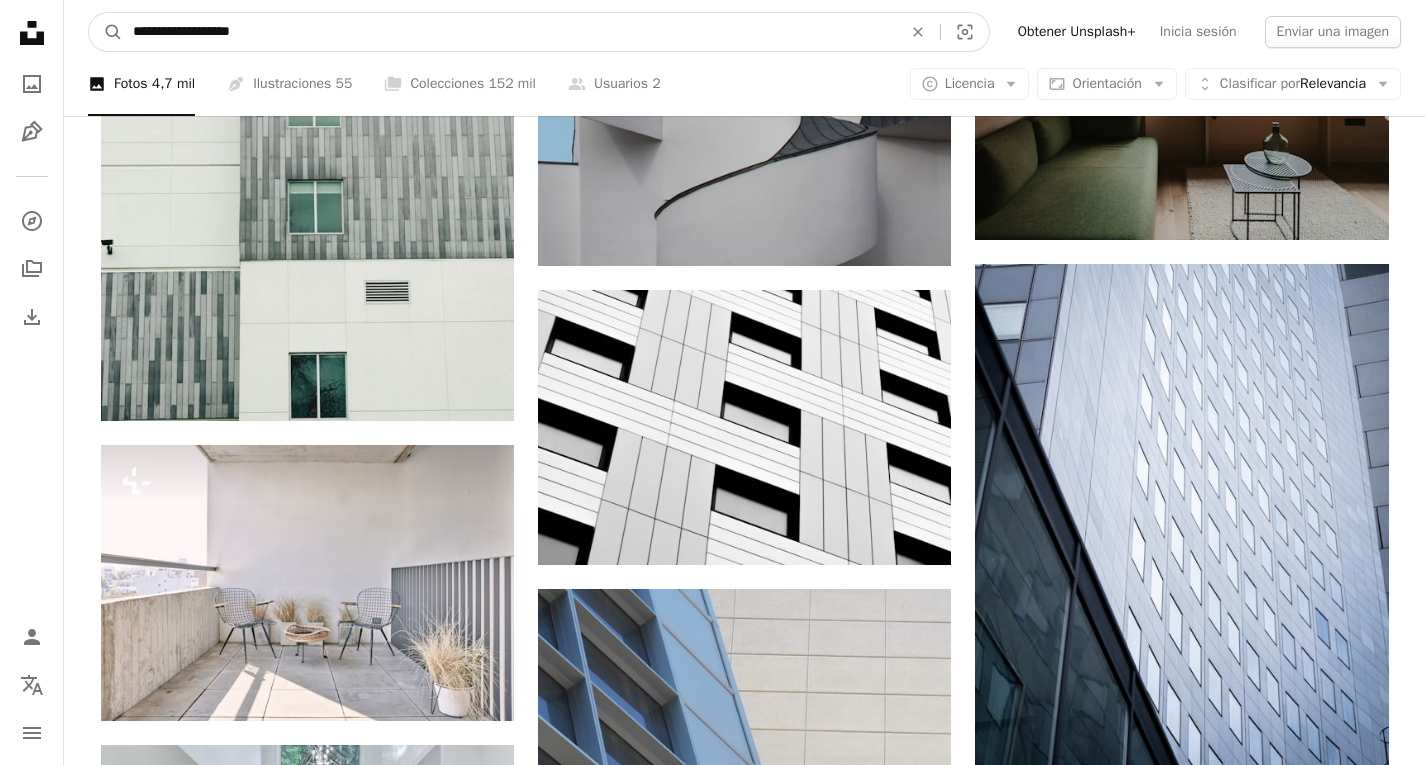 type on "**********" 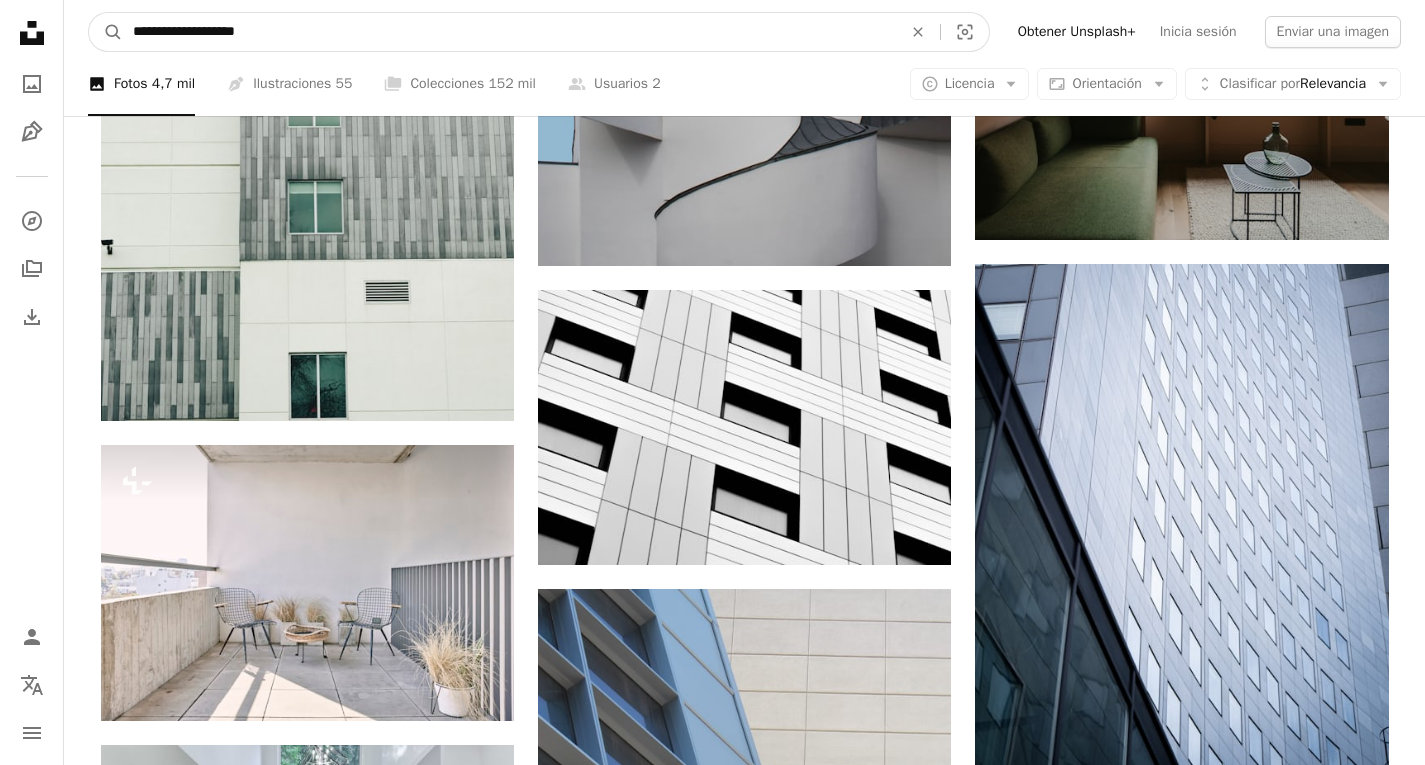 click on "A magnifying glass" at bounding box center [106, 32] 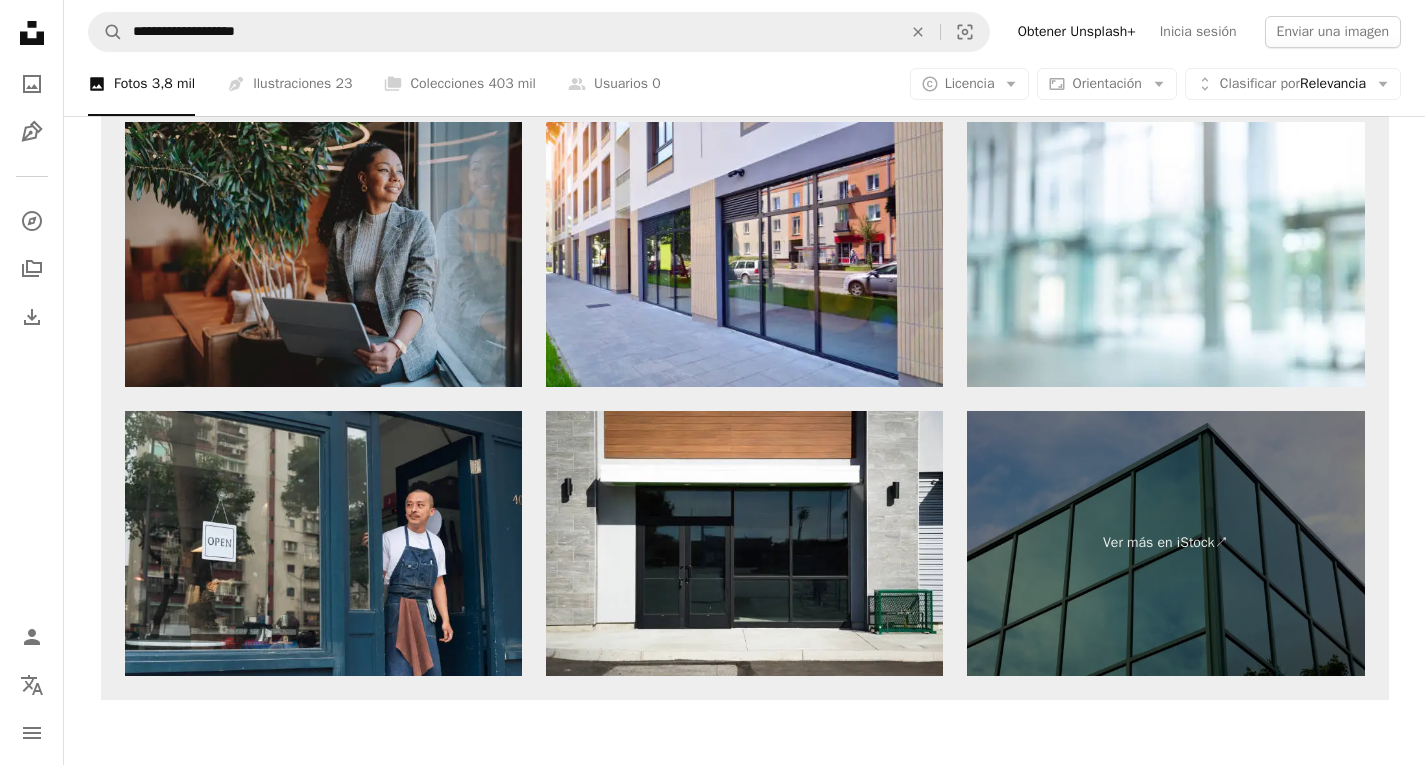 scroll, scrollTop: 3691, scrollLeft: 0, axis: vertical 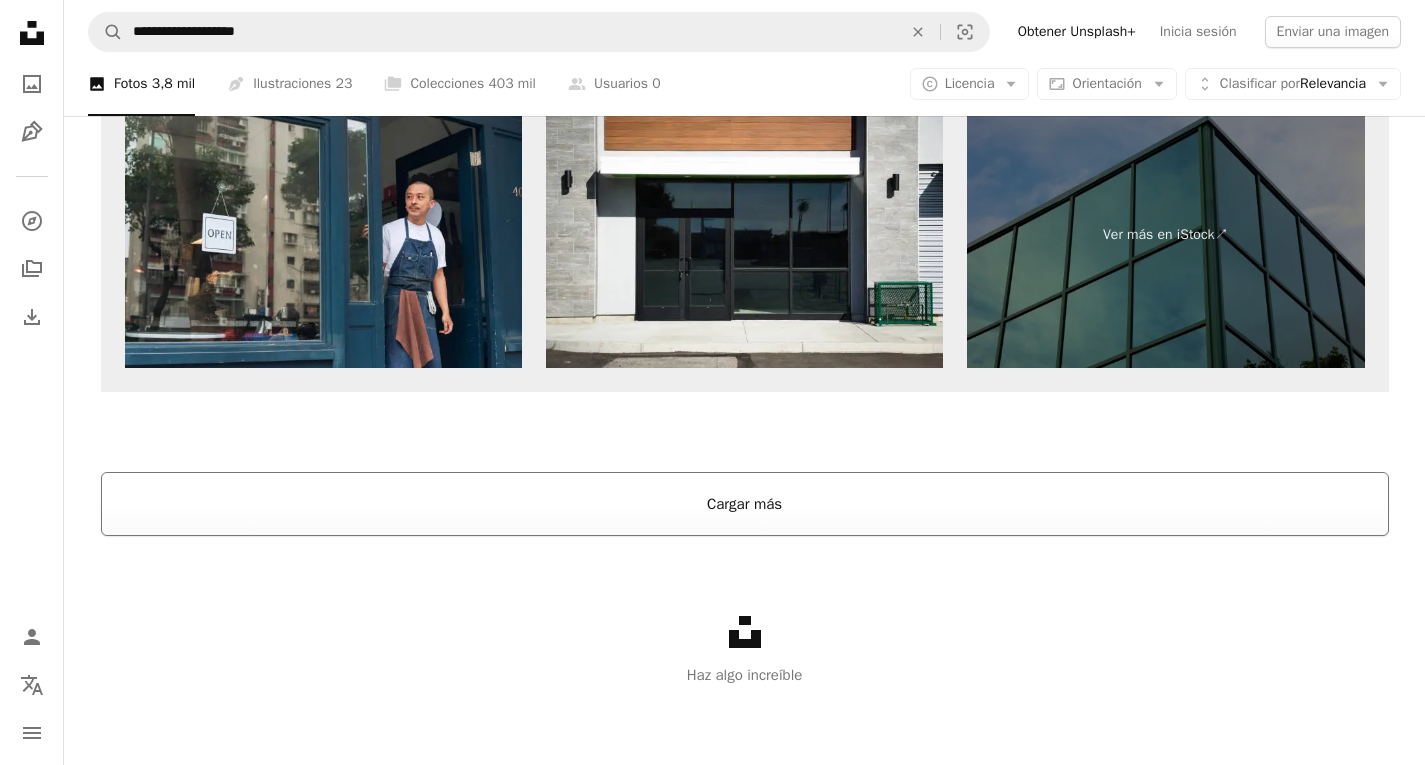 click on "Cargar más" at bounding box center [745, 504] 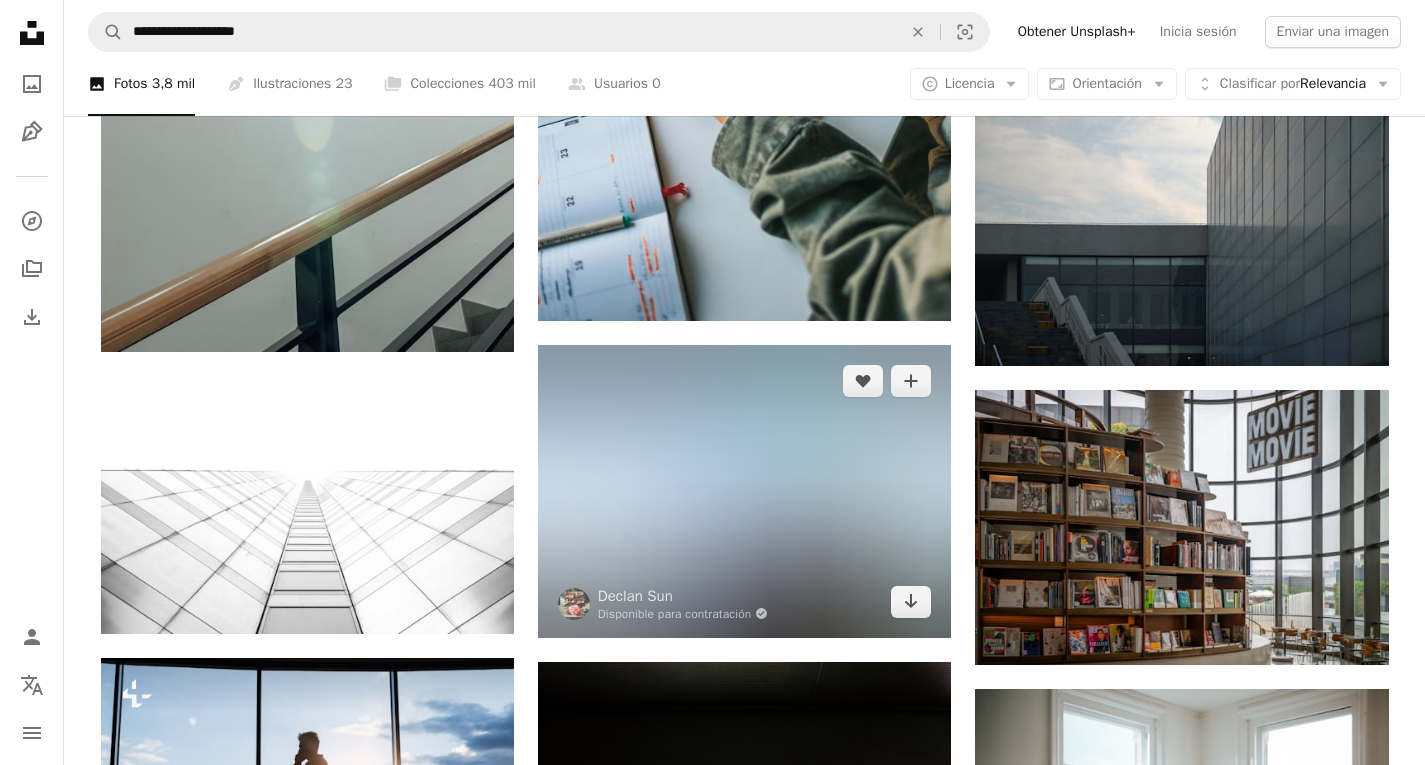 scroll, scrollTop: 12622, scrollLeft: 0, axis: vertical 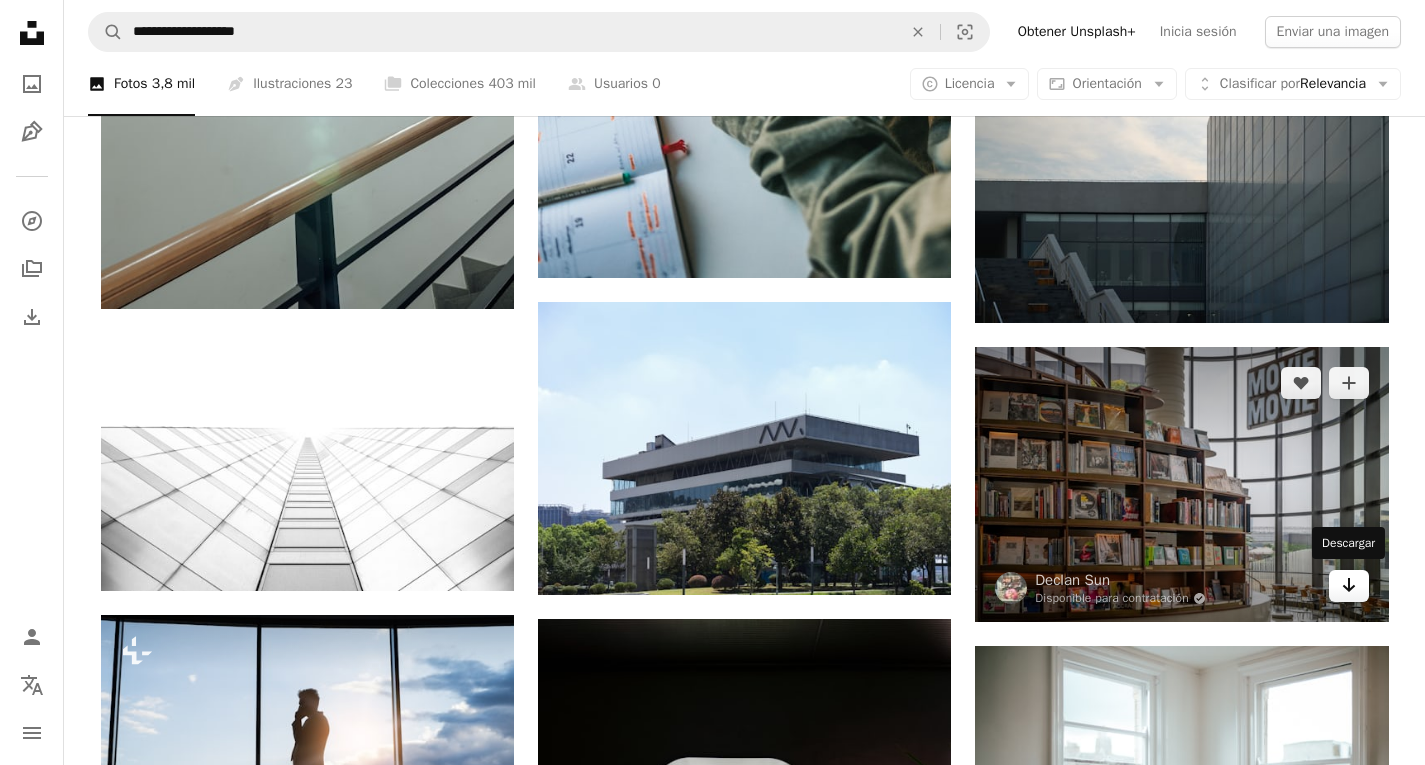 click on "Arrow pointing down" 